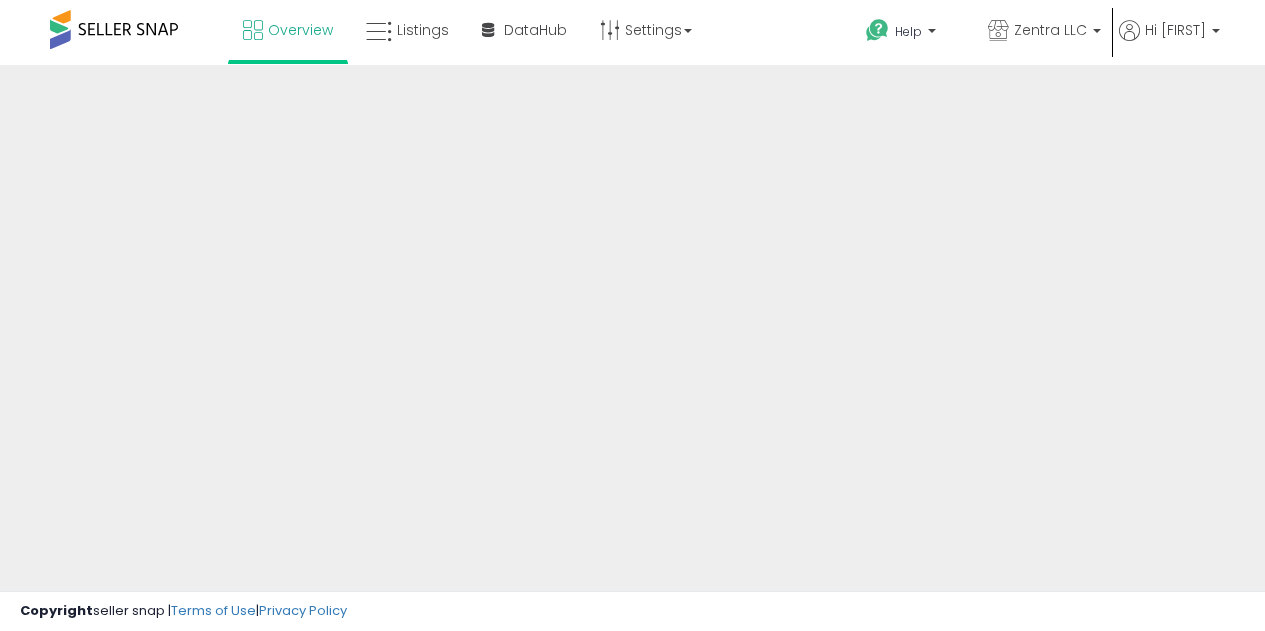 scroll, scrollTop: 0, scrollLeft: 0, axis: both 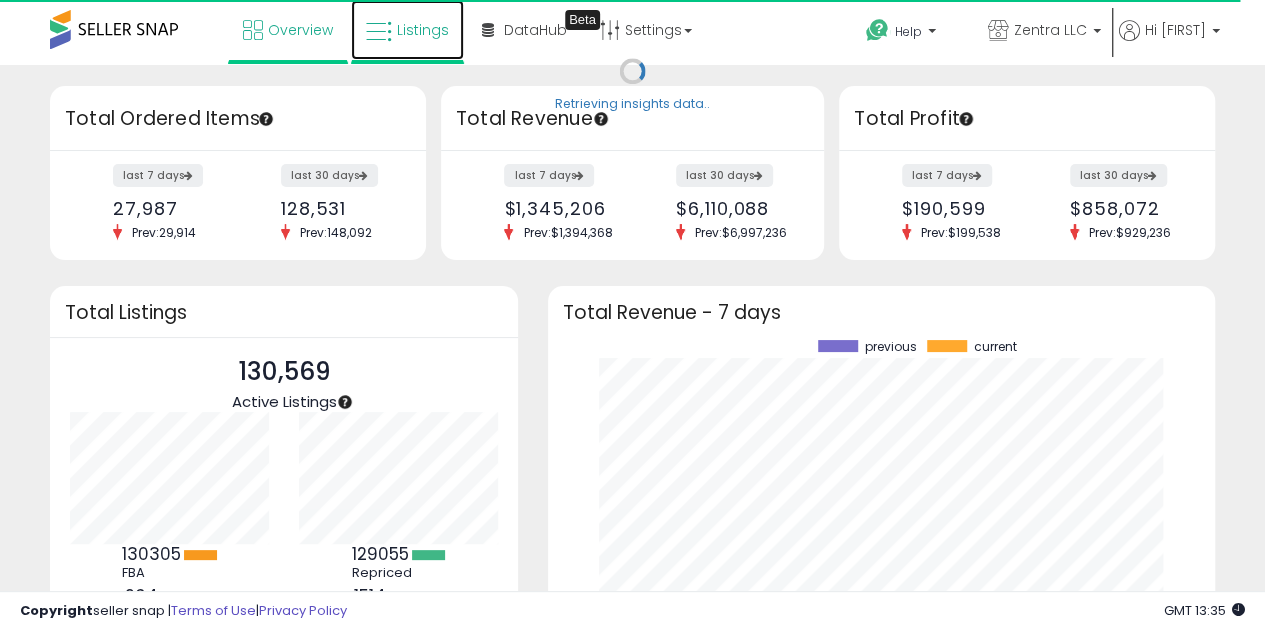 click on "Listings" at bounding box center [423, 30] 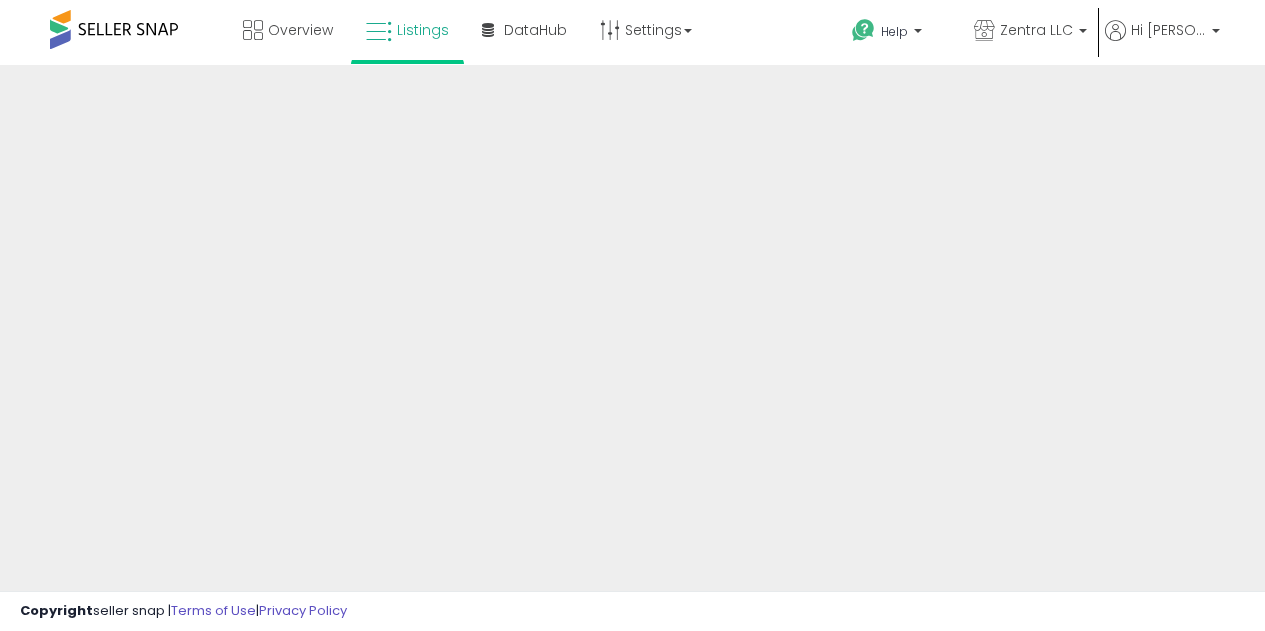 scroll, scrollTop: 0, scrollLeft: 0, axis: both 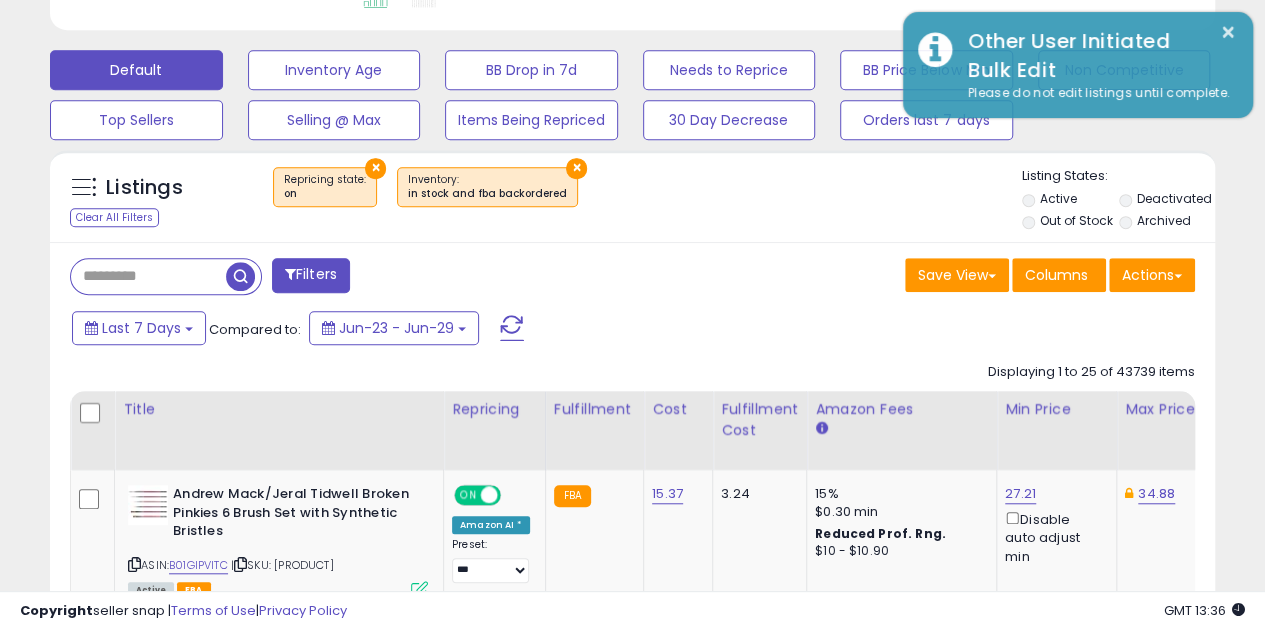click on "Filters" at bounding box center [311, 275] 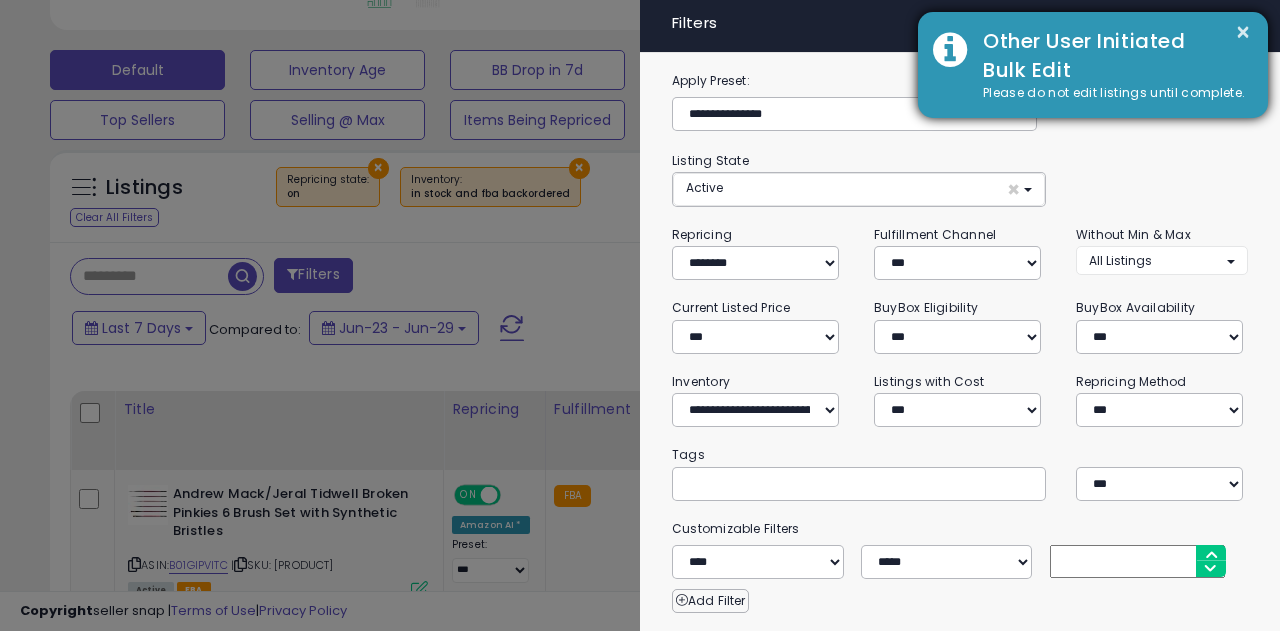 click on "Other User Initiated Bulk Edit" at bounding box center (1110, 55) 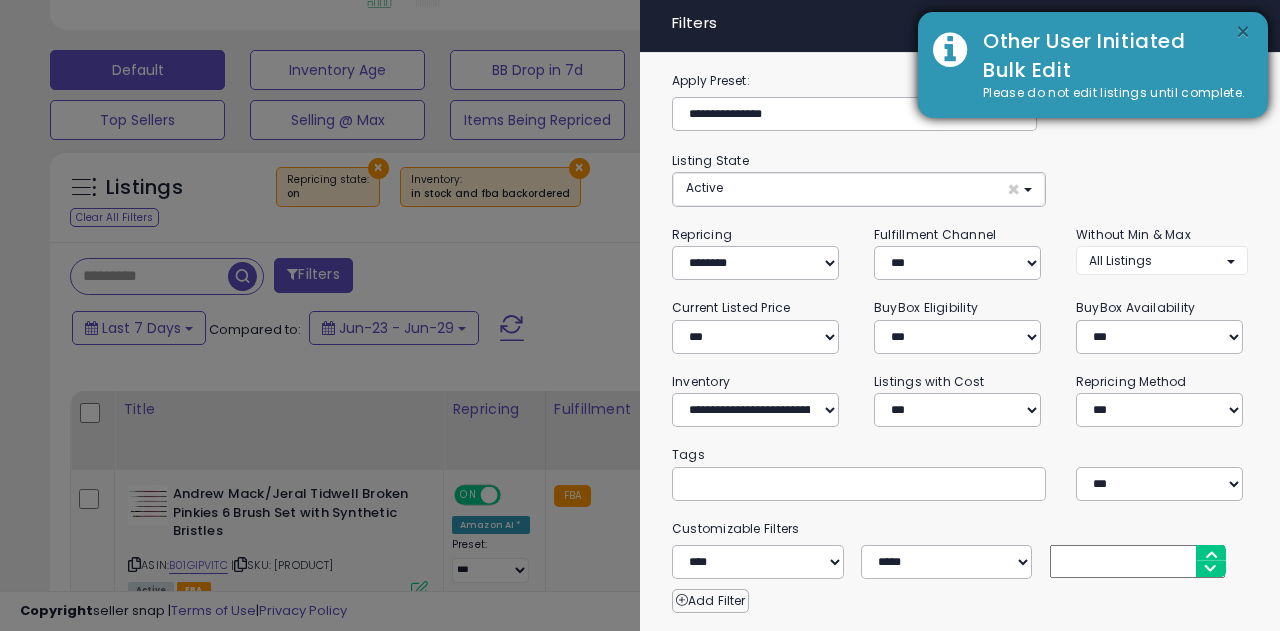 click on "×" at bounding box center [1243, 32] 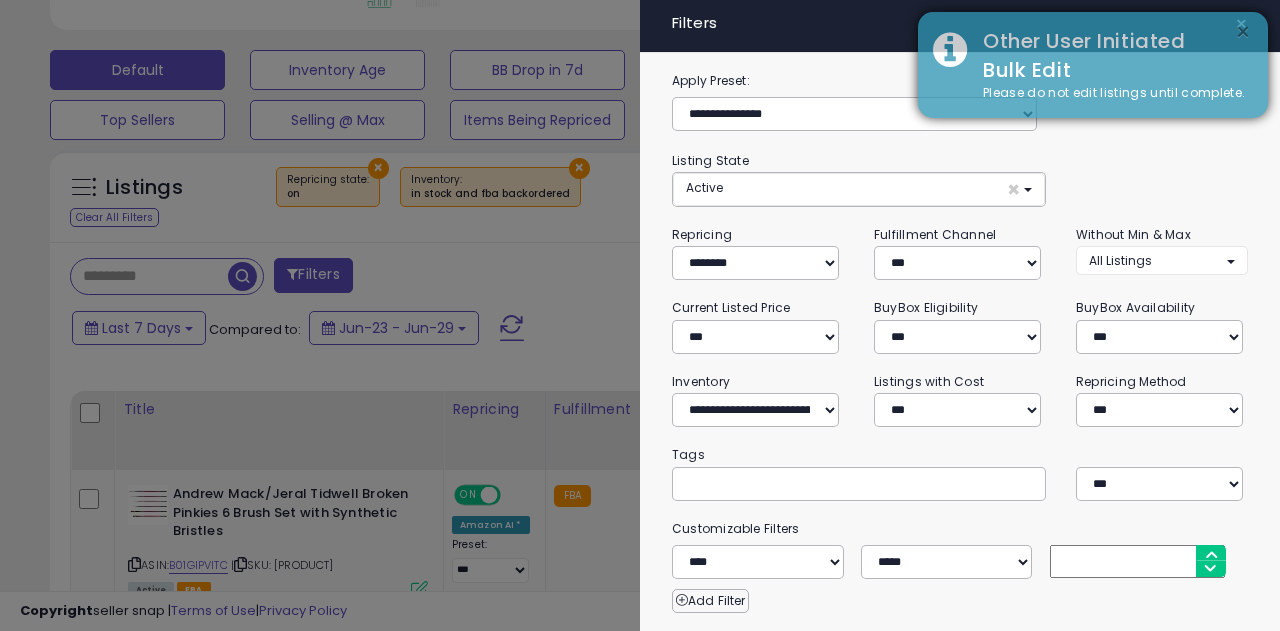 click on "×" at bounding box center [1243, 32] 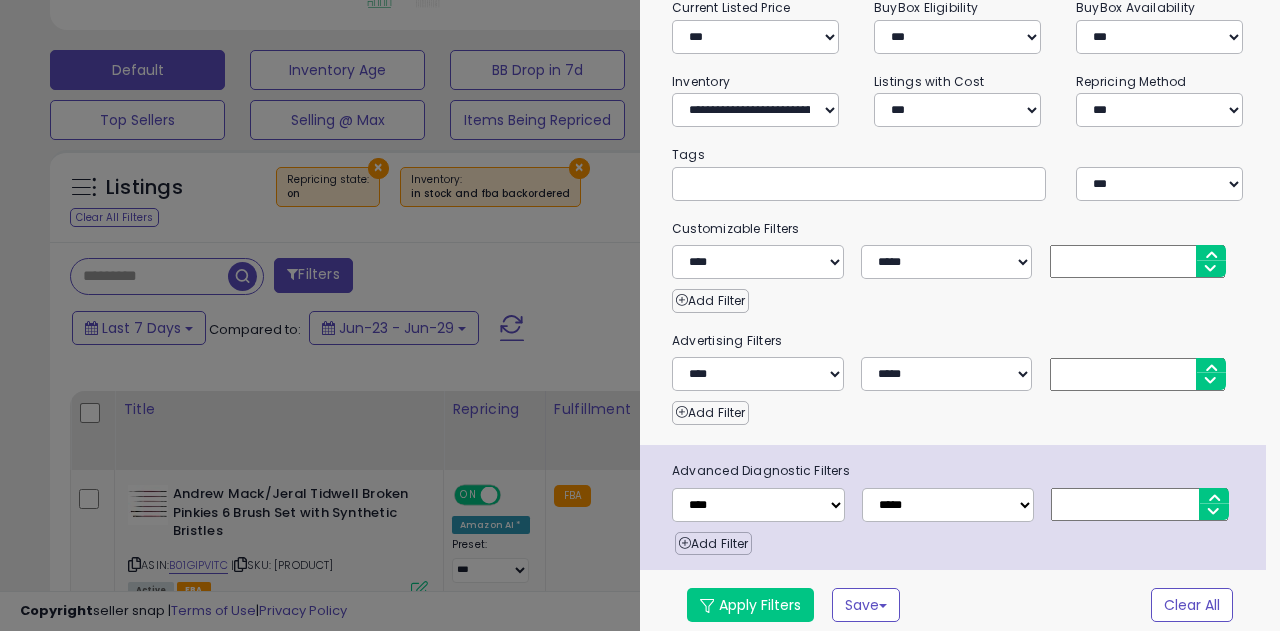 scroll, scrollTop: 300, scrollLeft: 0, axis: vertical 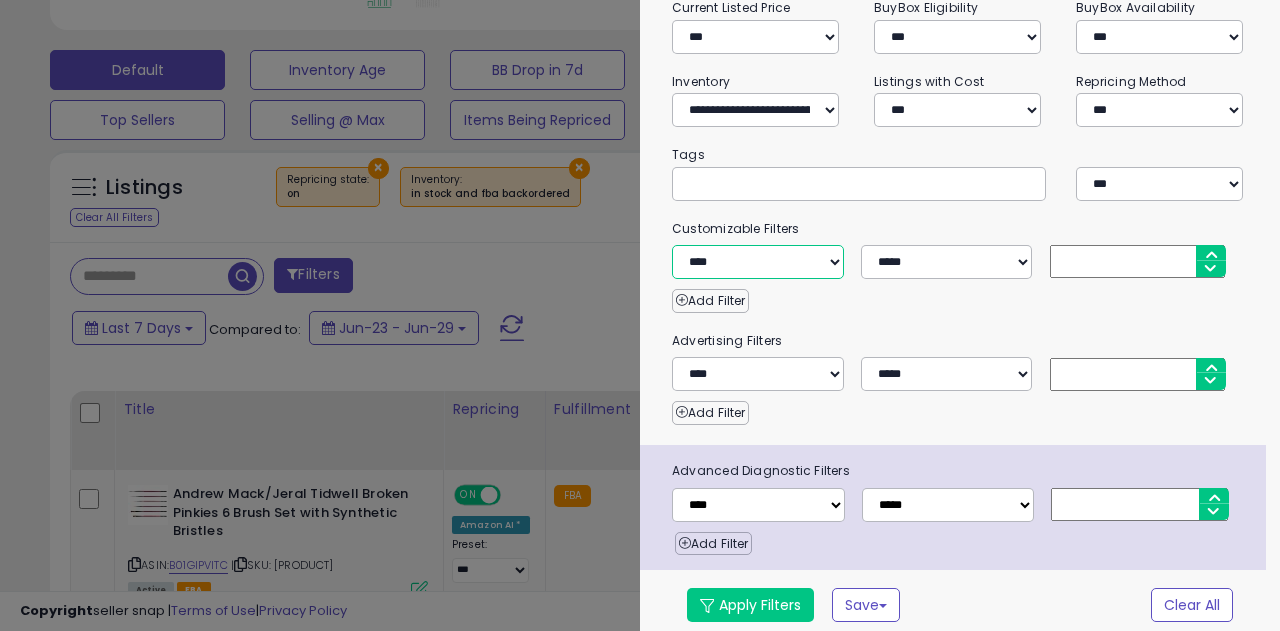 click on "**********" at bounding box center [758, 262] 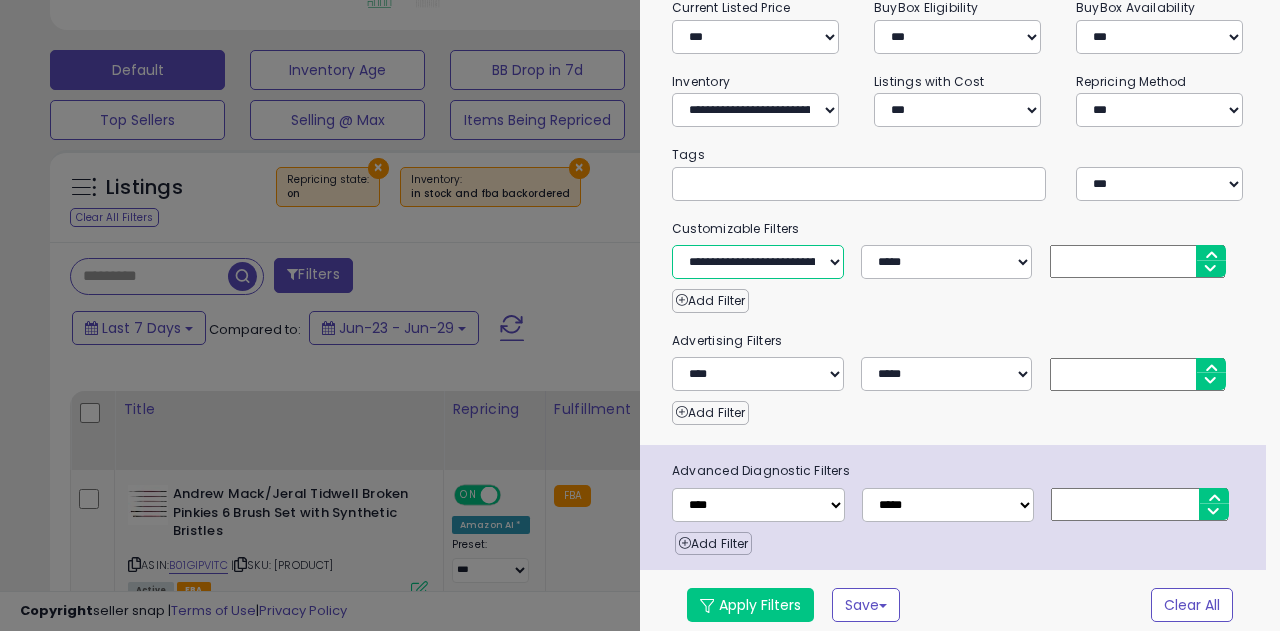 click on "**********" at bounding box center [758, 262] 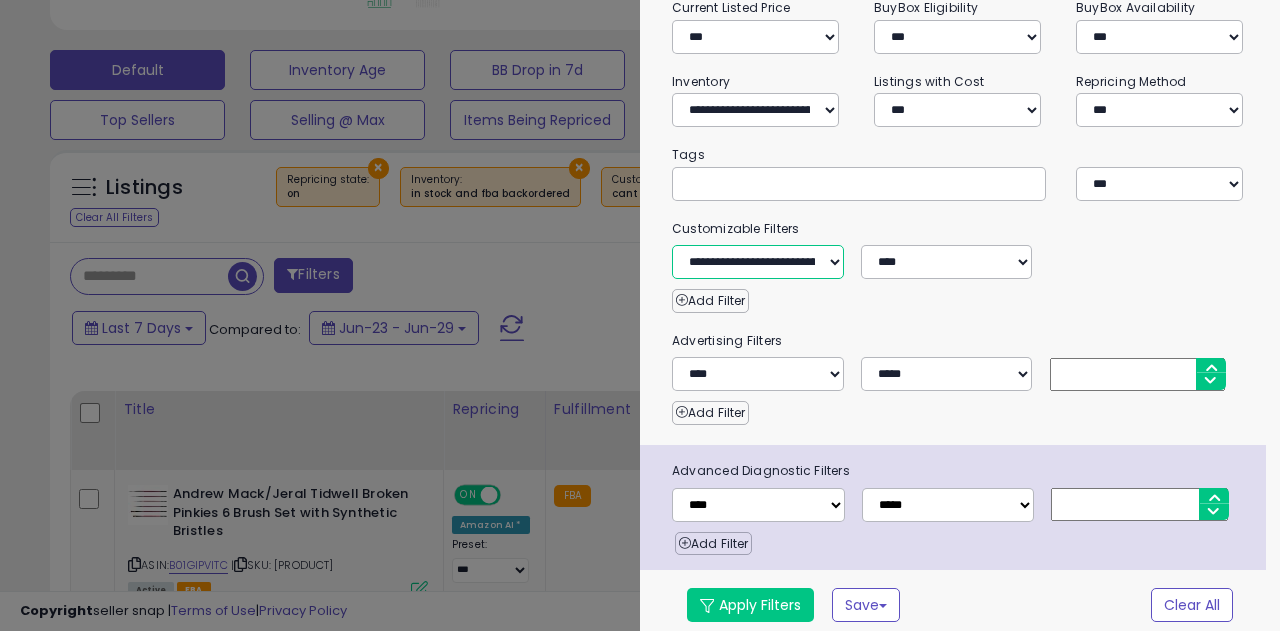 click on "**********" at bounding box center (758, 262) 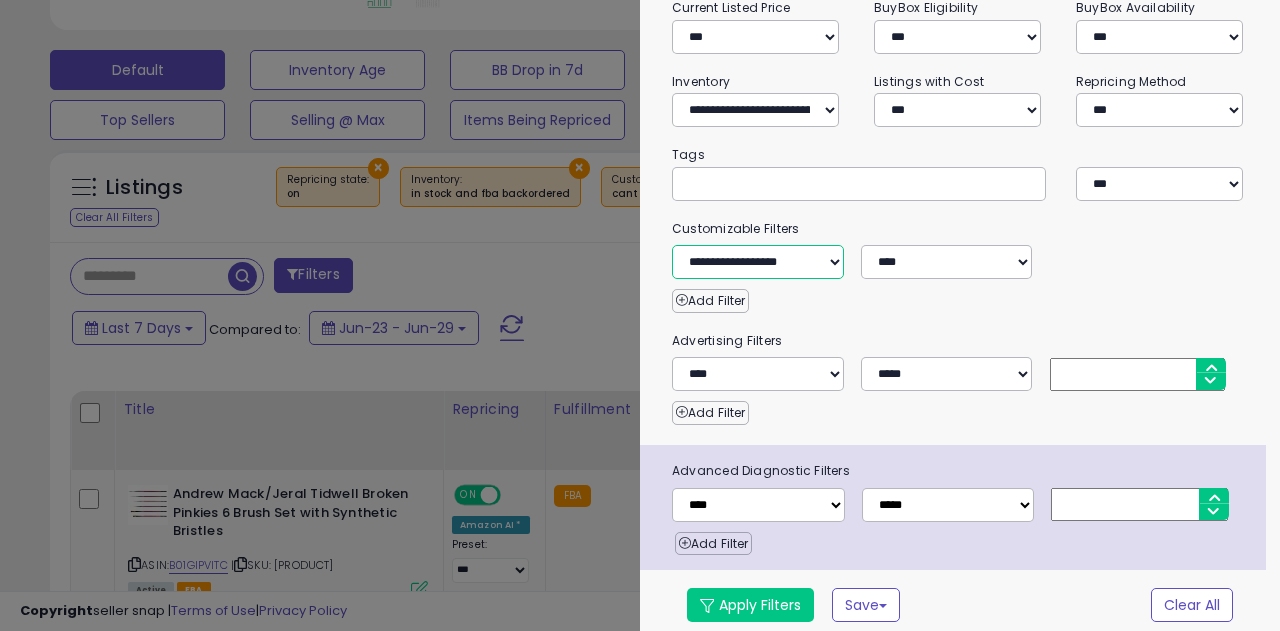 click on "**********" at bounding box center [758, 262] 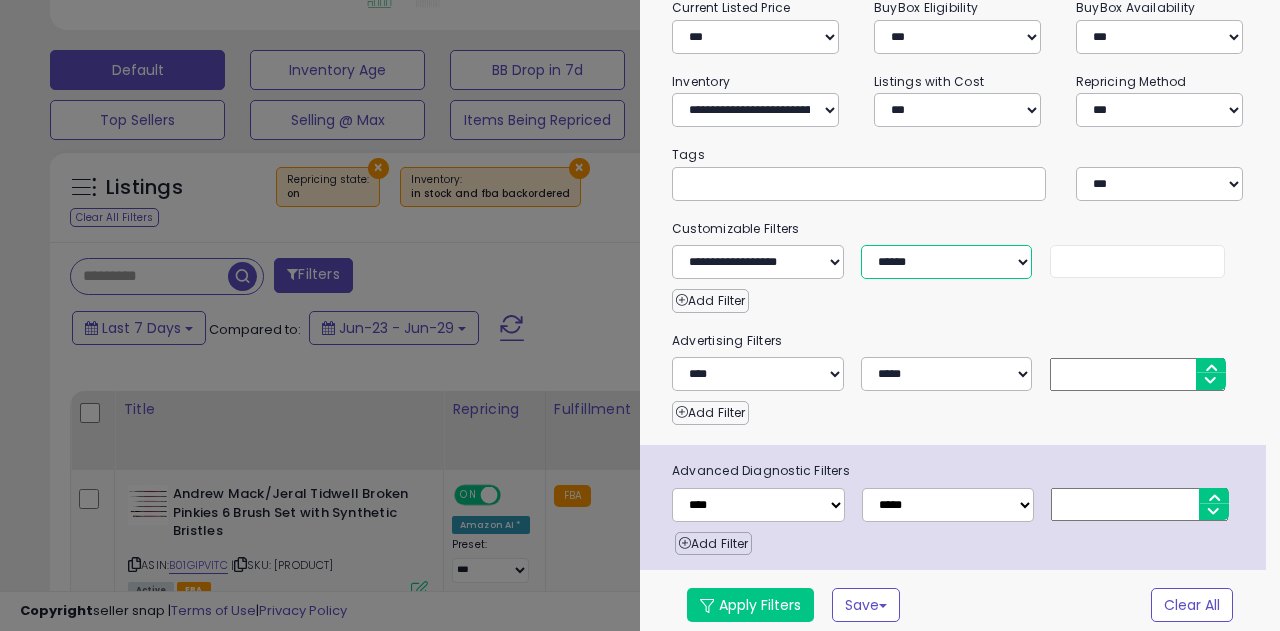 click on "**********" at bounding box center (758, 262) 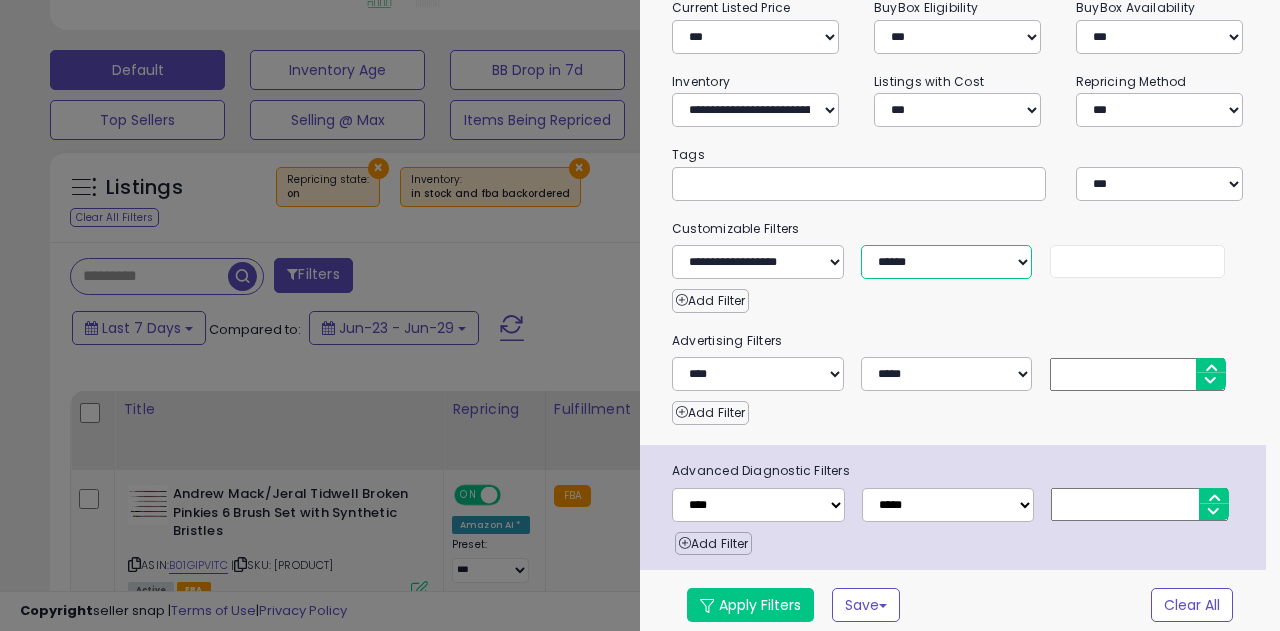 select on "**" 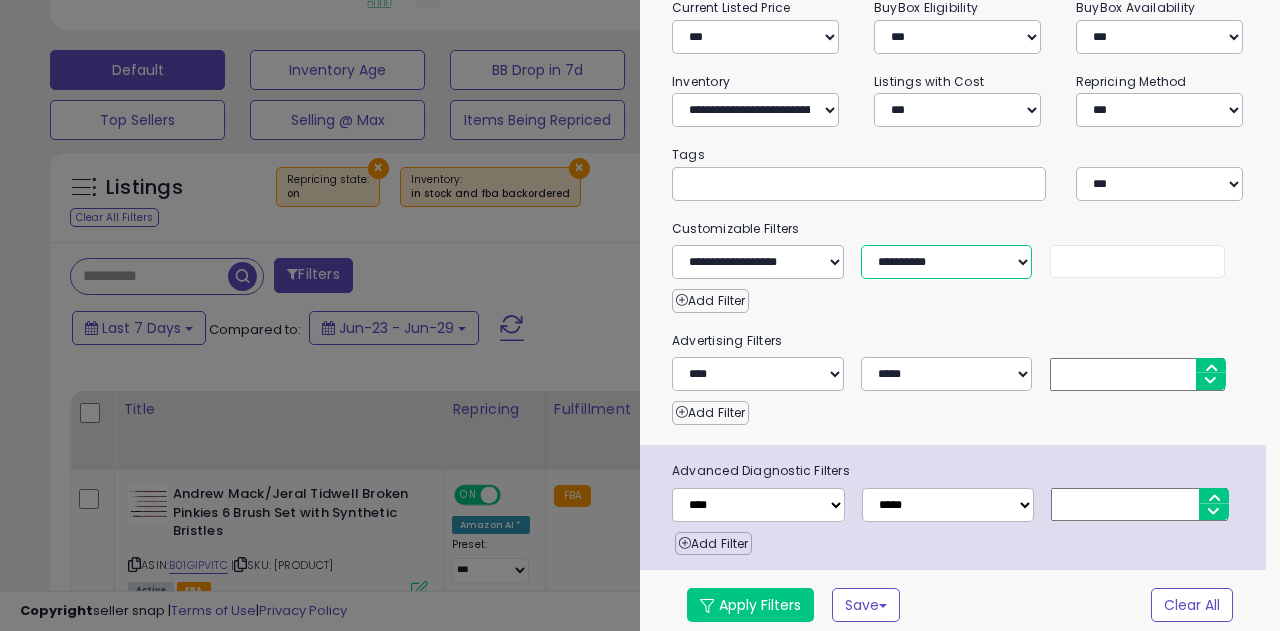 click on "**********" at bounding box center [758, 262] 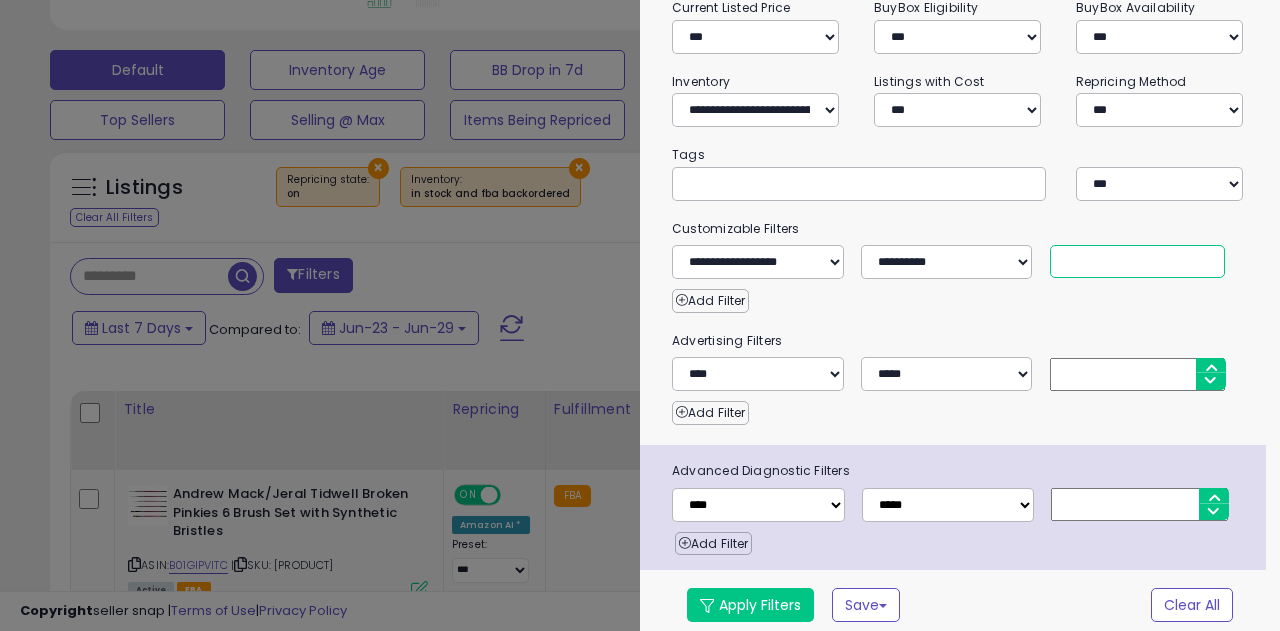 click at bounding box center (1138, 261) 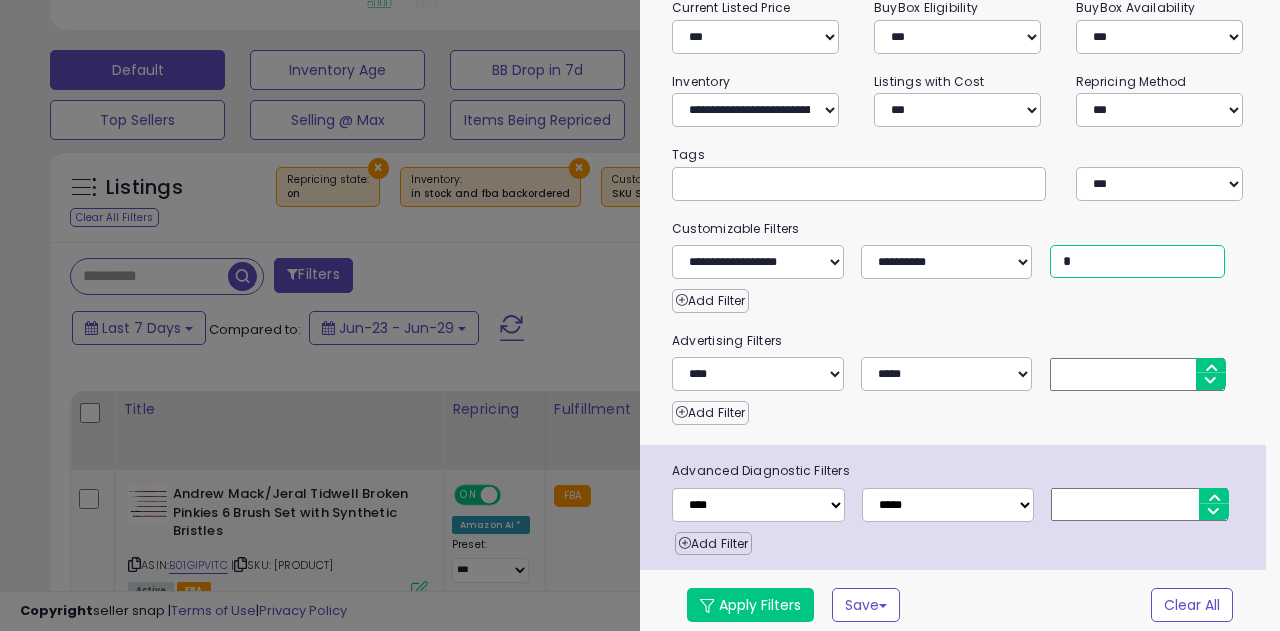 type on "**" 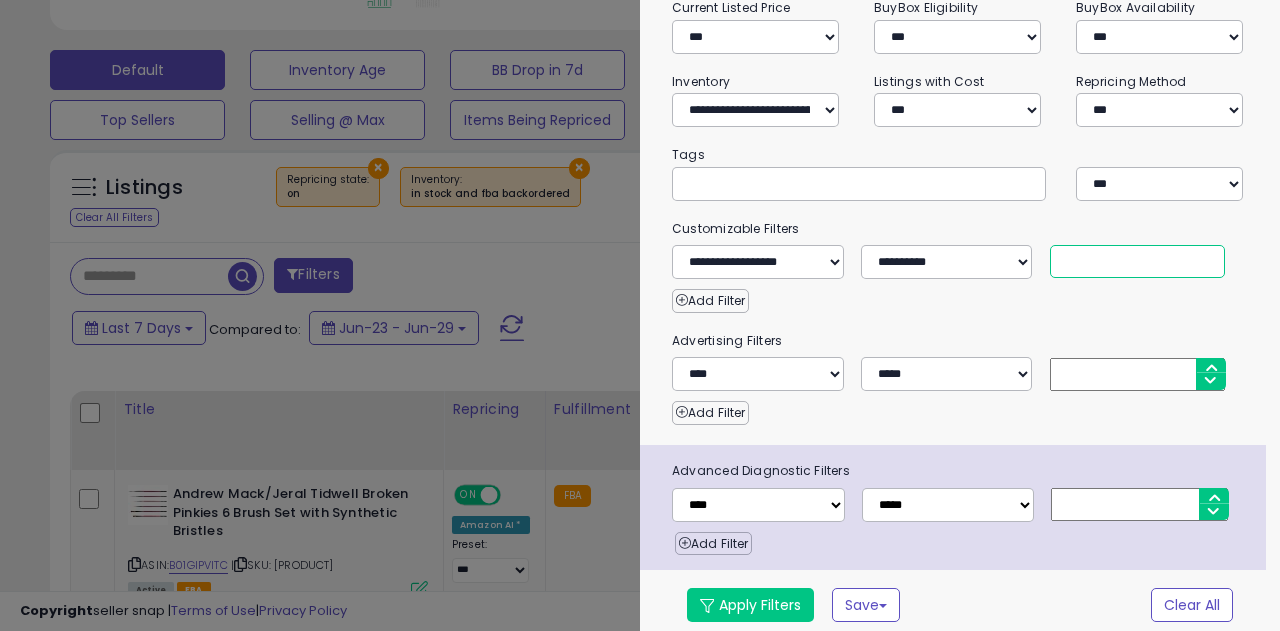 type on "*" 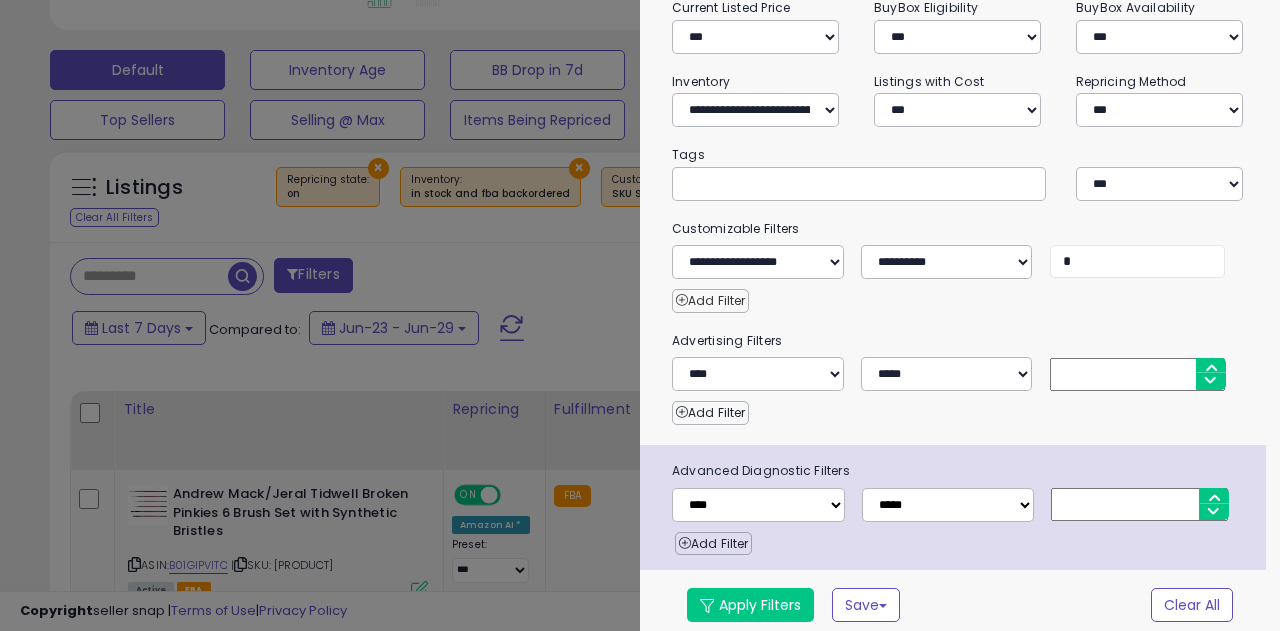 click on "Add Filter" at bounding box center [710, 301] 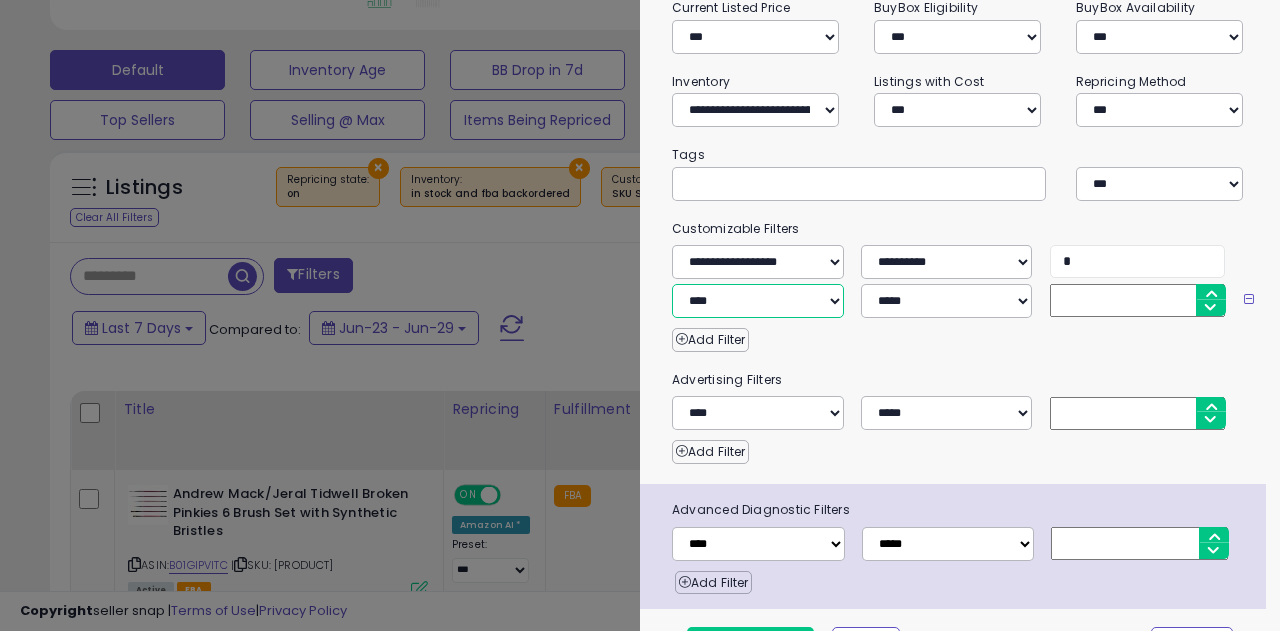 click on "**********" at bounding box center (758, 262) 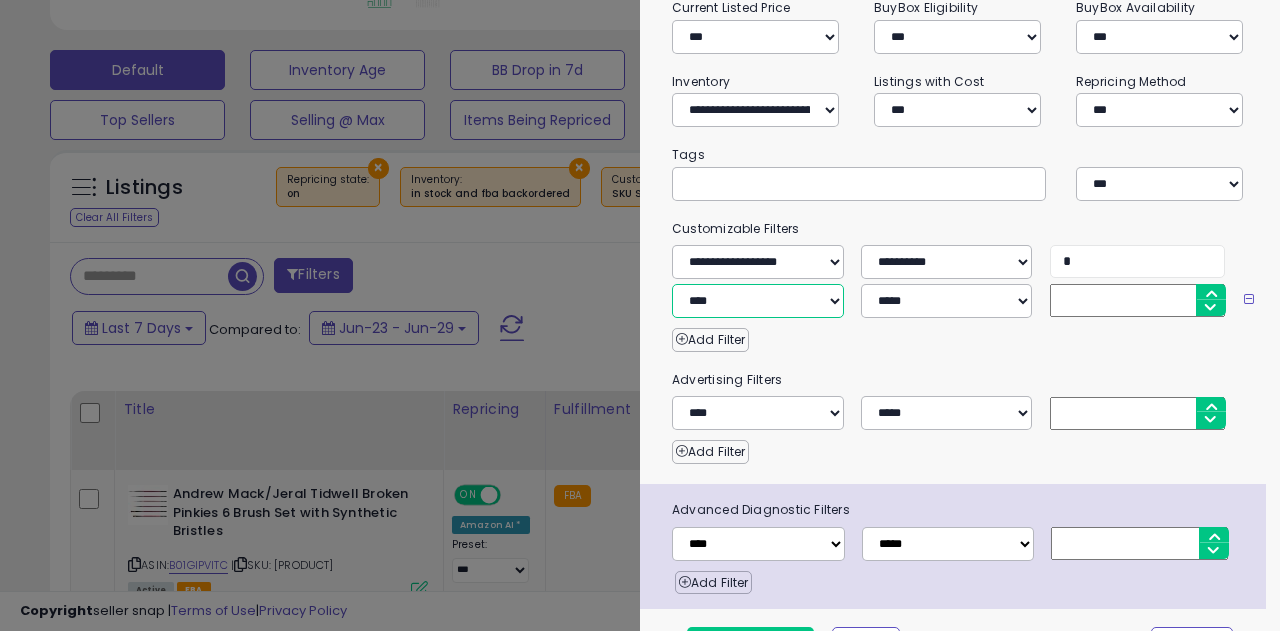 select on "**********" 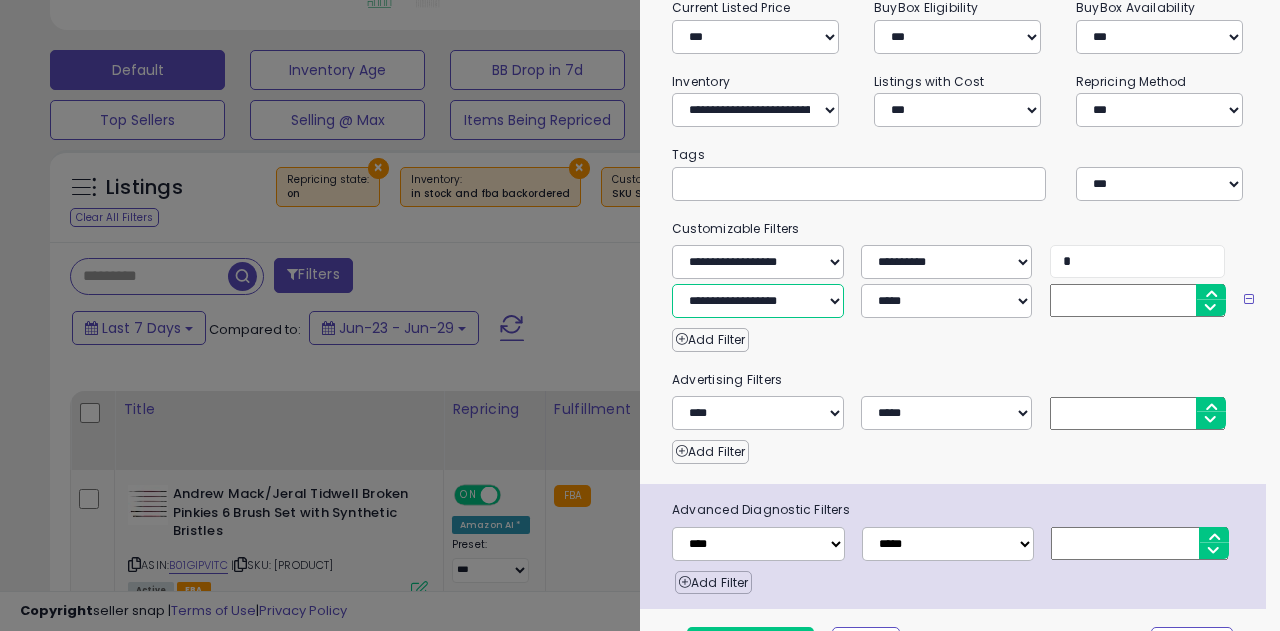 click on "**********" at bounding box center [758, 262] 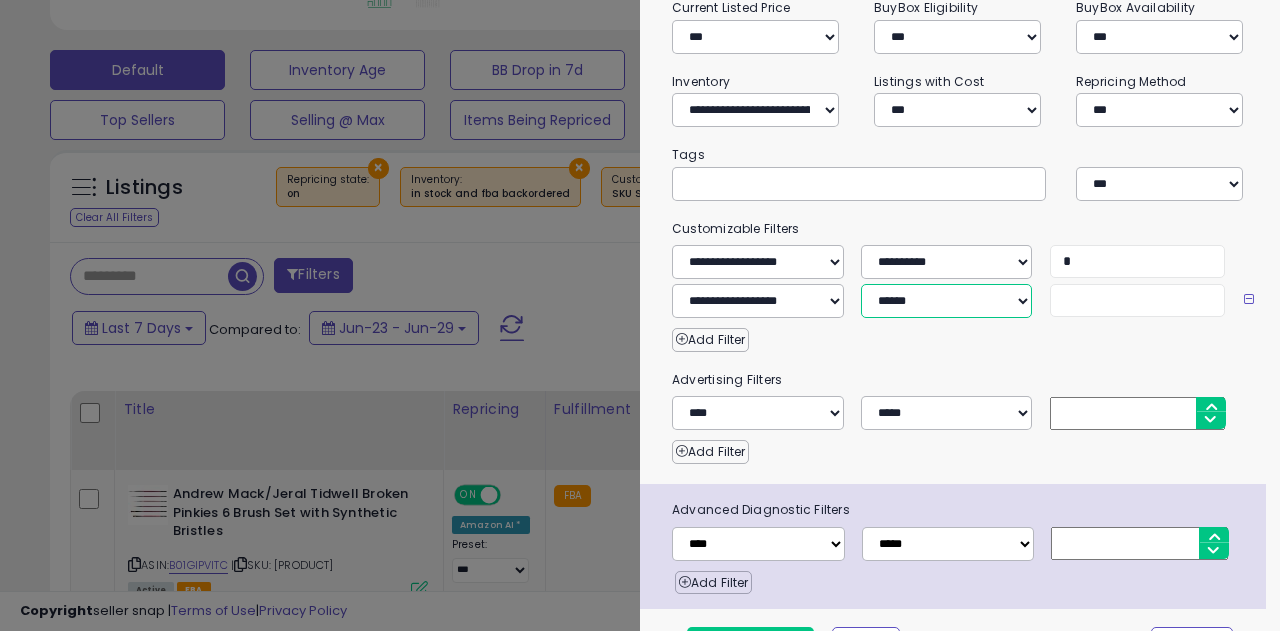 click on "**********" at bounding box center (758, 262) 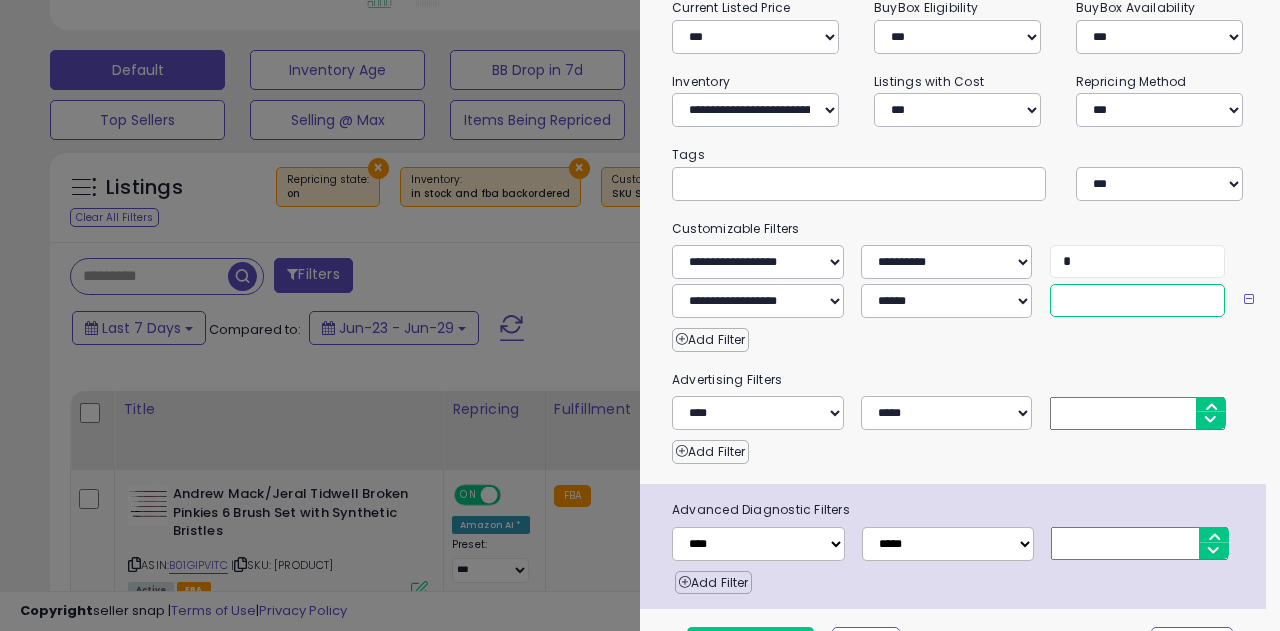 click at bounding box center (1138, 261) 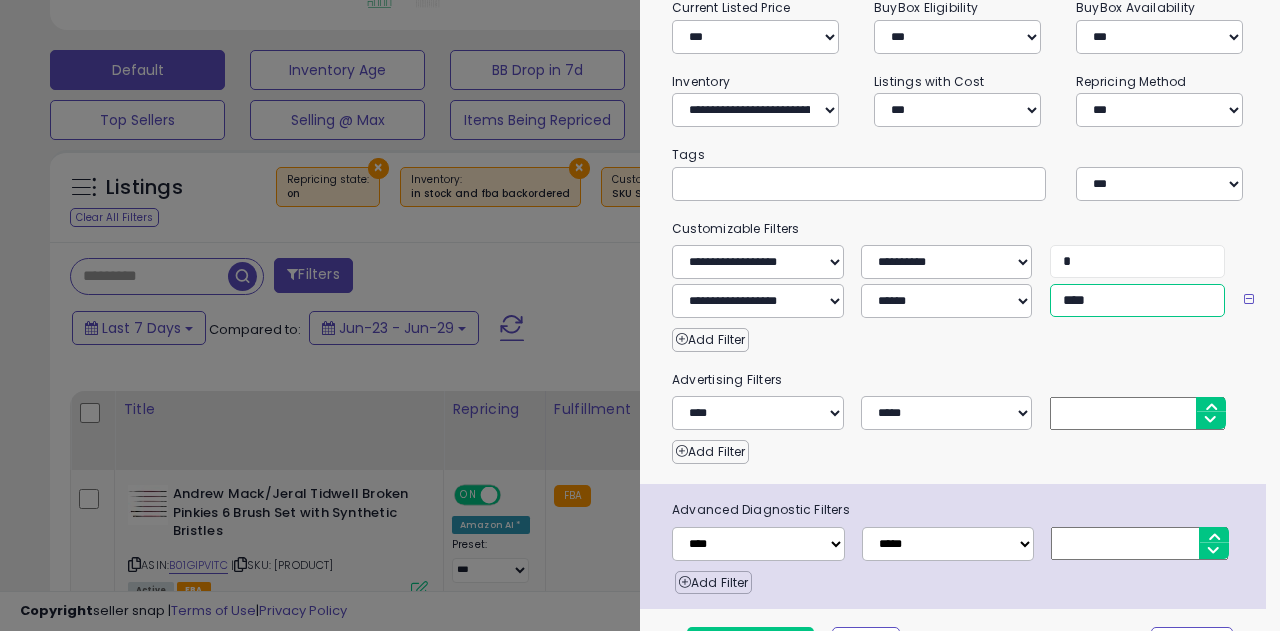 type on "****" 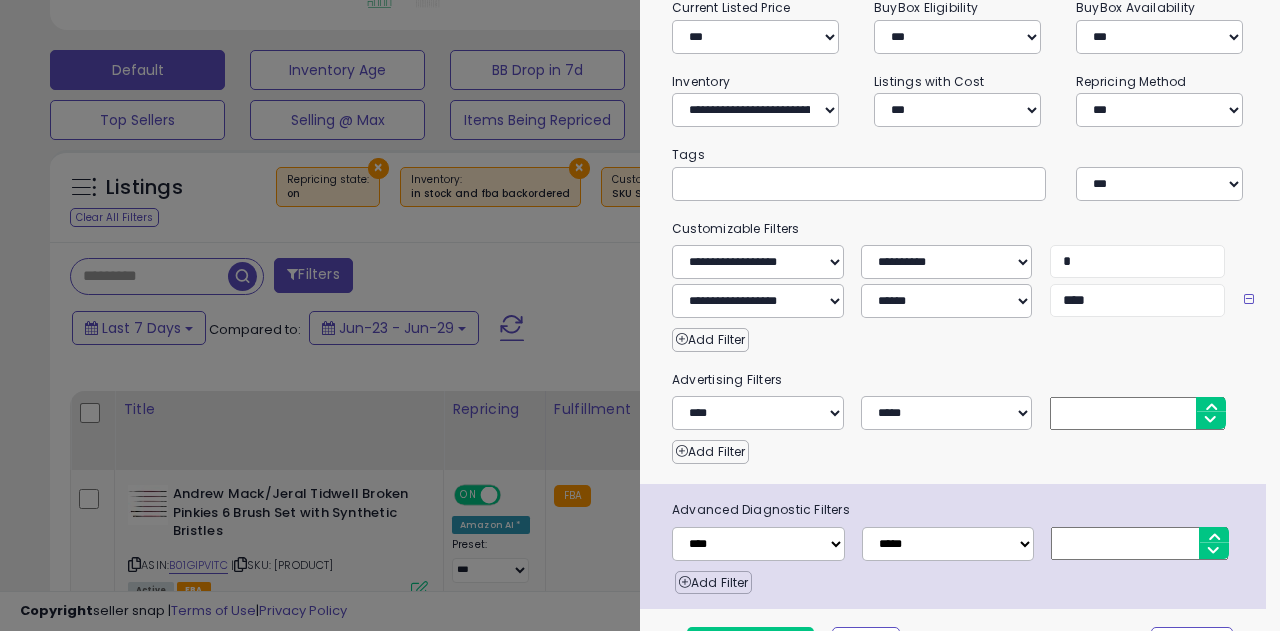 click on "Add Filter" at bounding box center (960, 335) 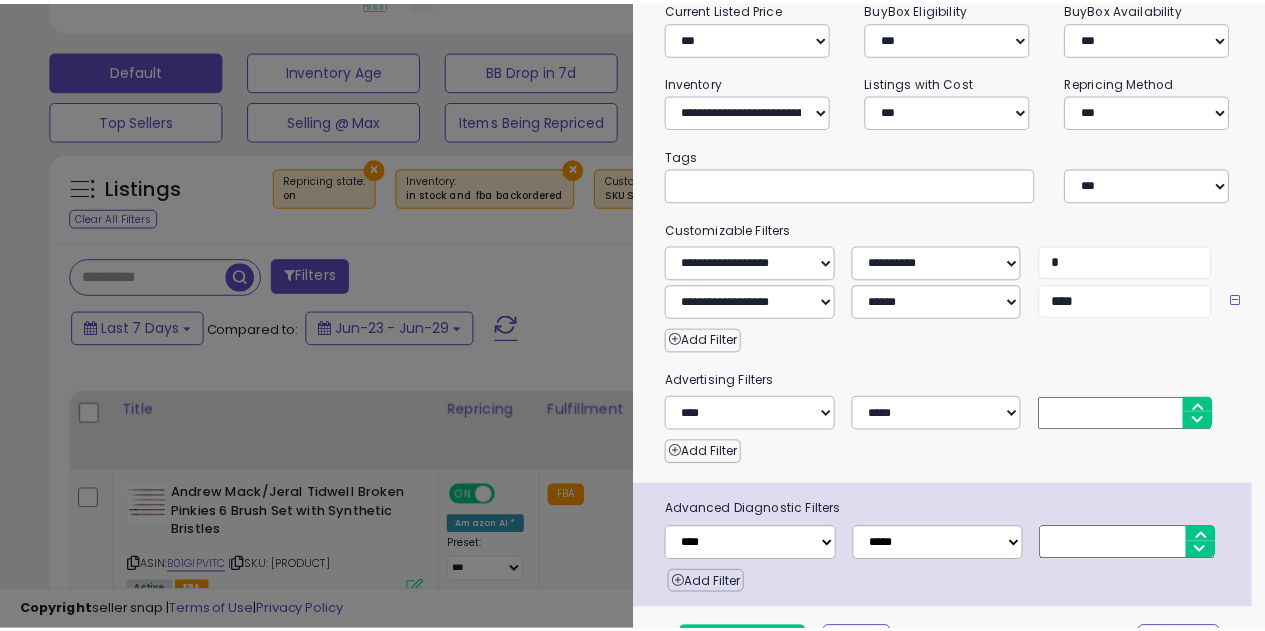 scroll, scrollTop: 339, scrollLeft: 0, axis: vertical 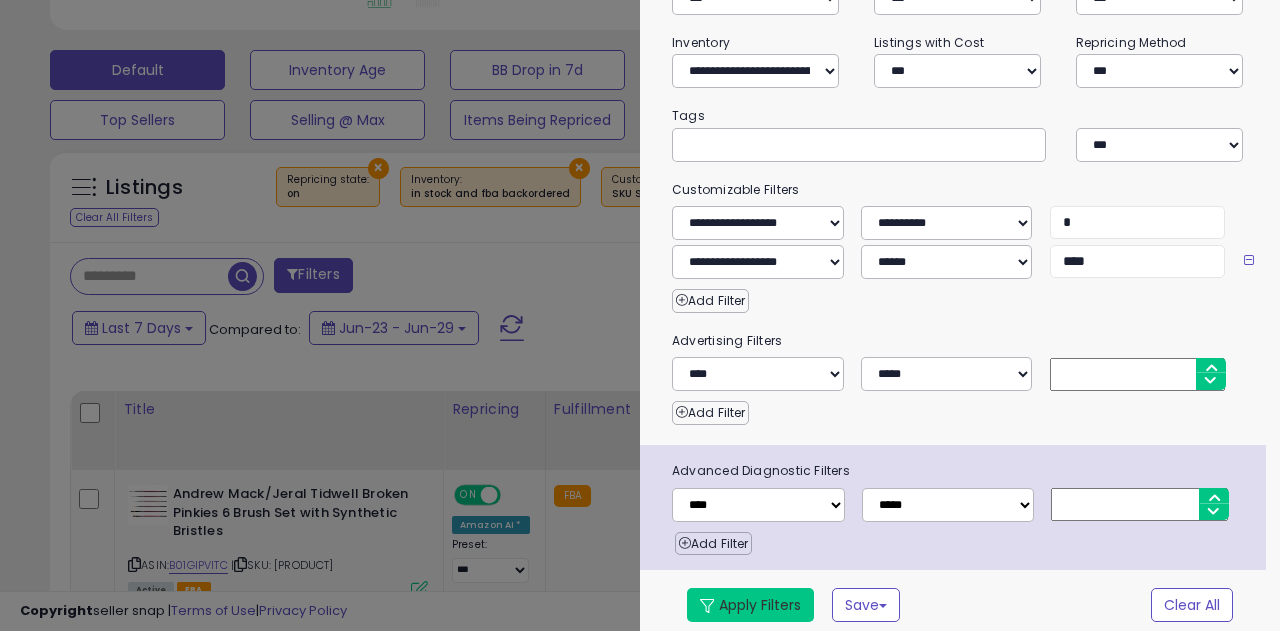 click on "Apply Filters" at bounding box center (750, 605) 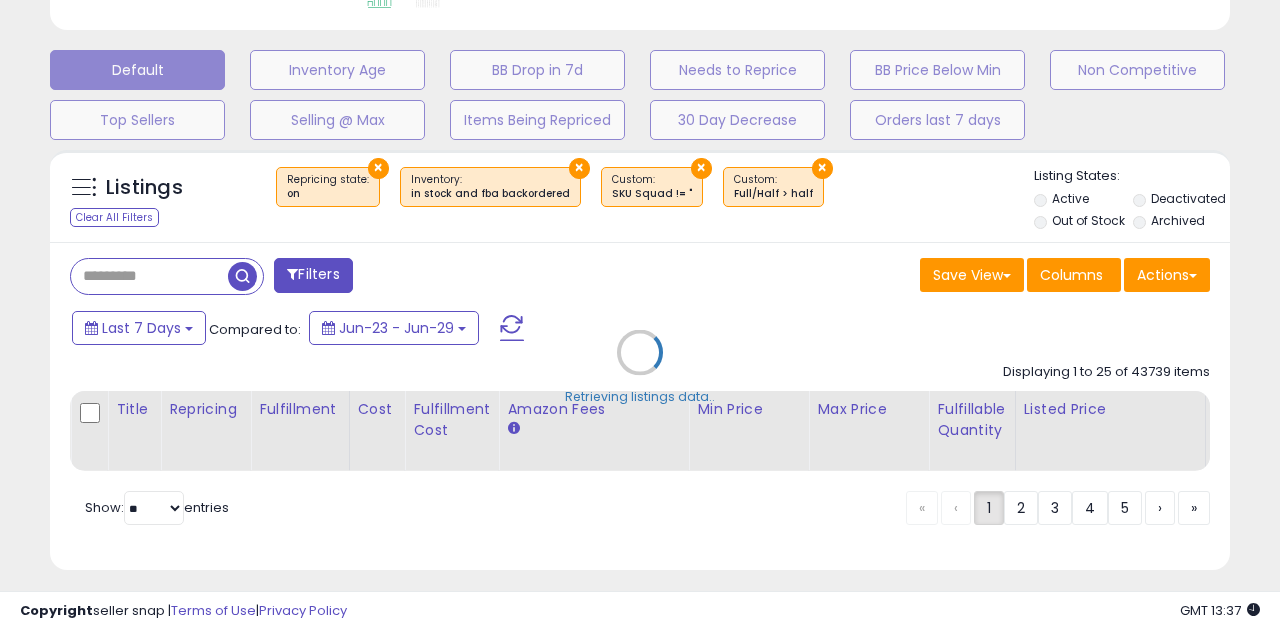 click on "Retrieving listings data.." at bounding box center [640, 367] 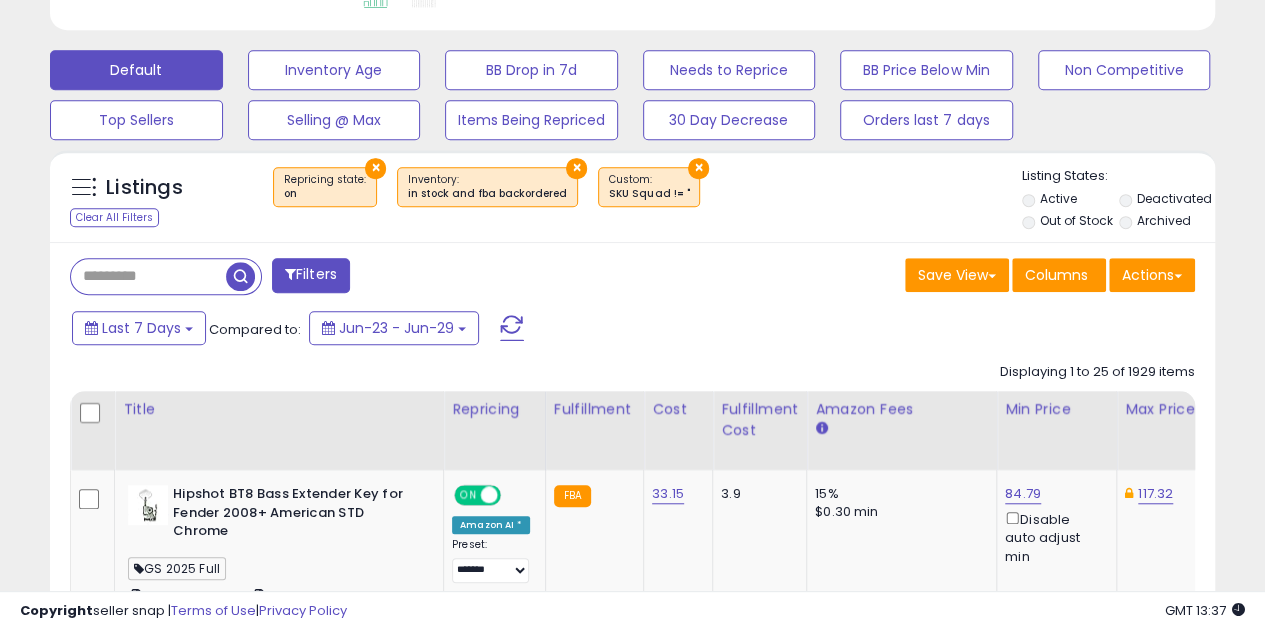 scroll, scrollTop: 410, scrollLeft: 674, axis: both 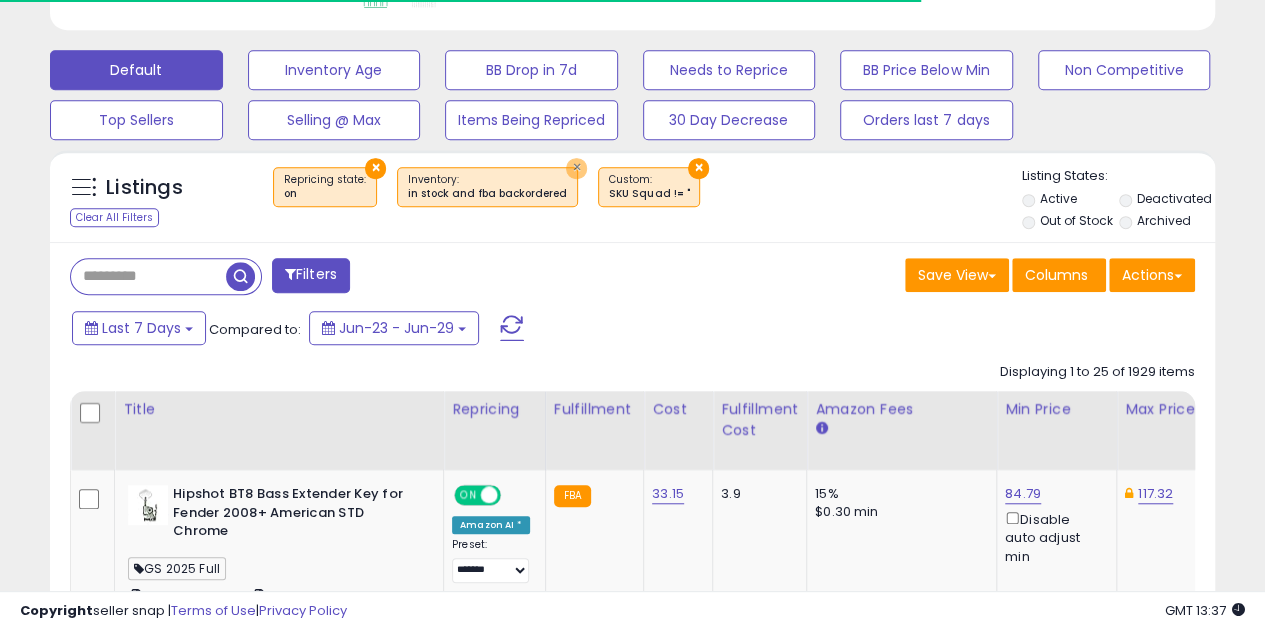 click on "×" at bounding box center (375, 168) 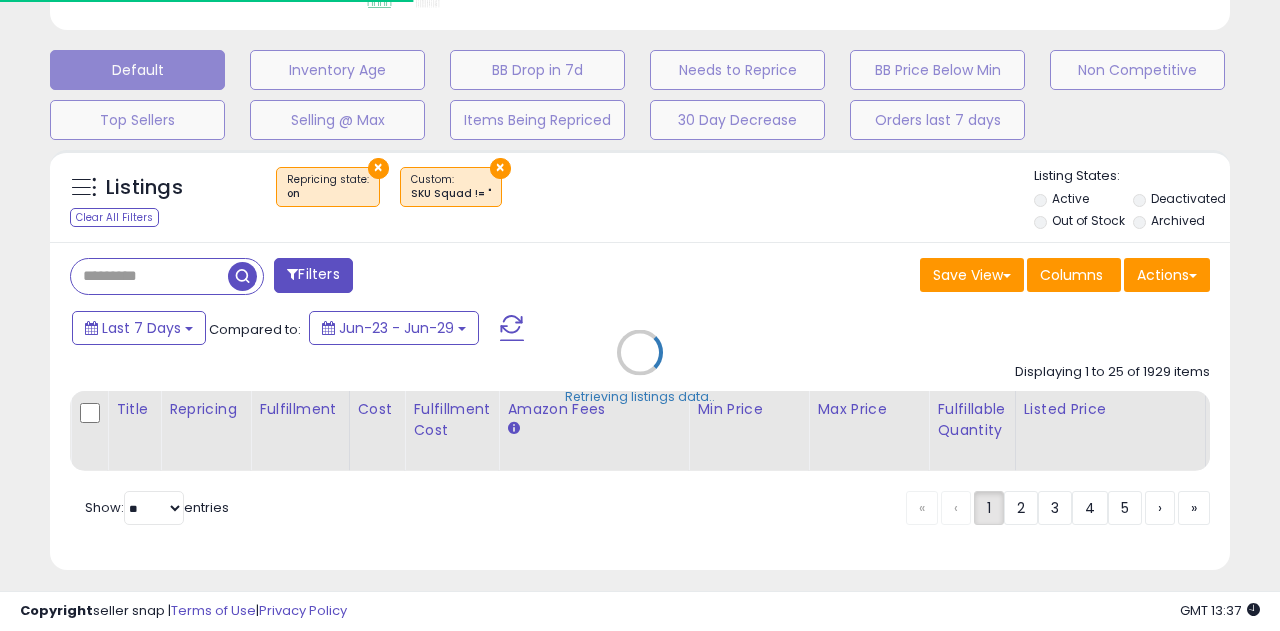 scroll, scrollTop: 999590, scrollLeft: 999317, axis: both 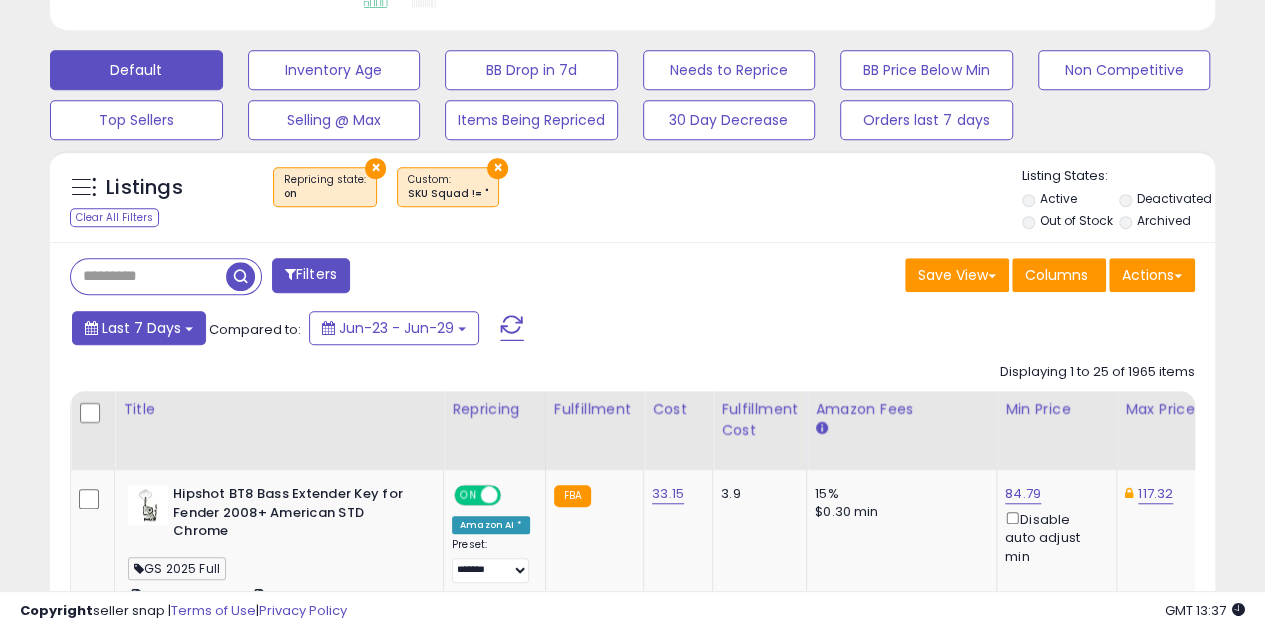 click on "Last 7 Days" at bounding box center (139, 328) 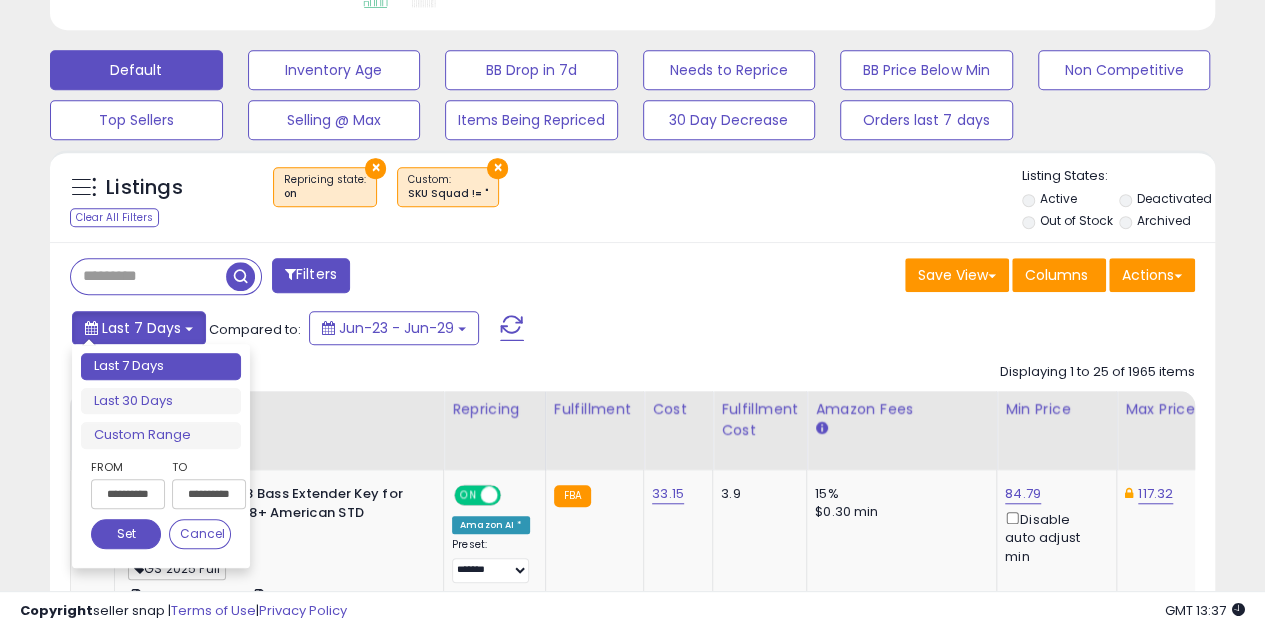 click on "Last 7 Days" at bounding box center (139, 328) 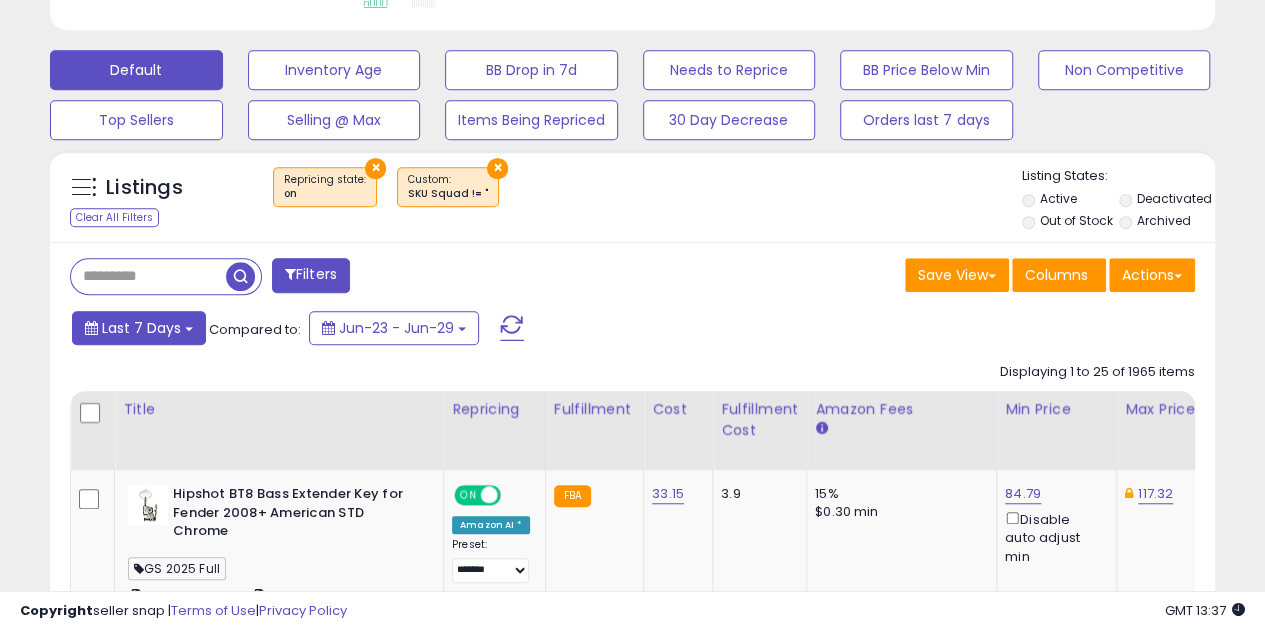 click on "Last 7 Days" at bounding box center [139, 328] 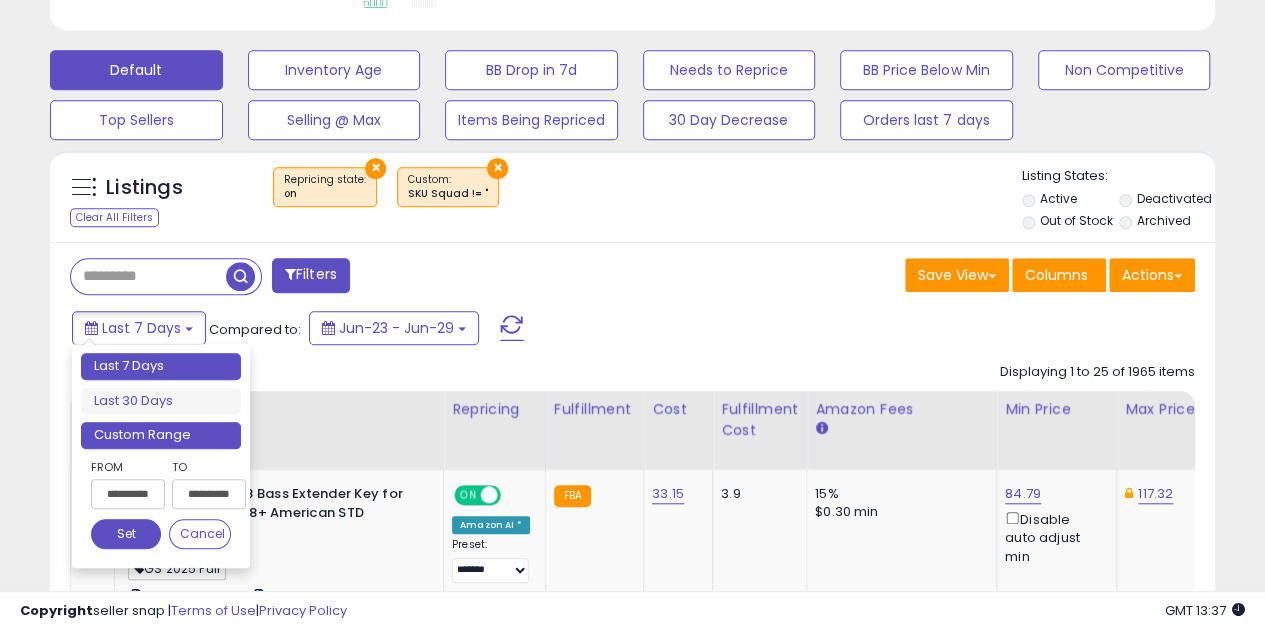 click on "Custom Range" at bounding box center [161, 435] 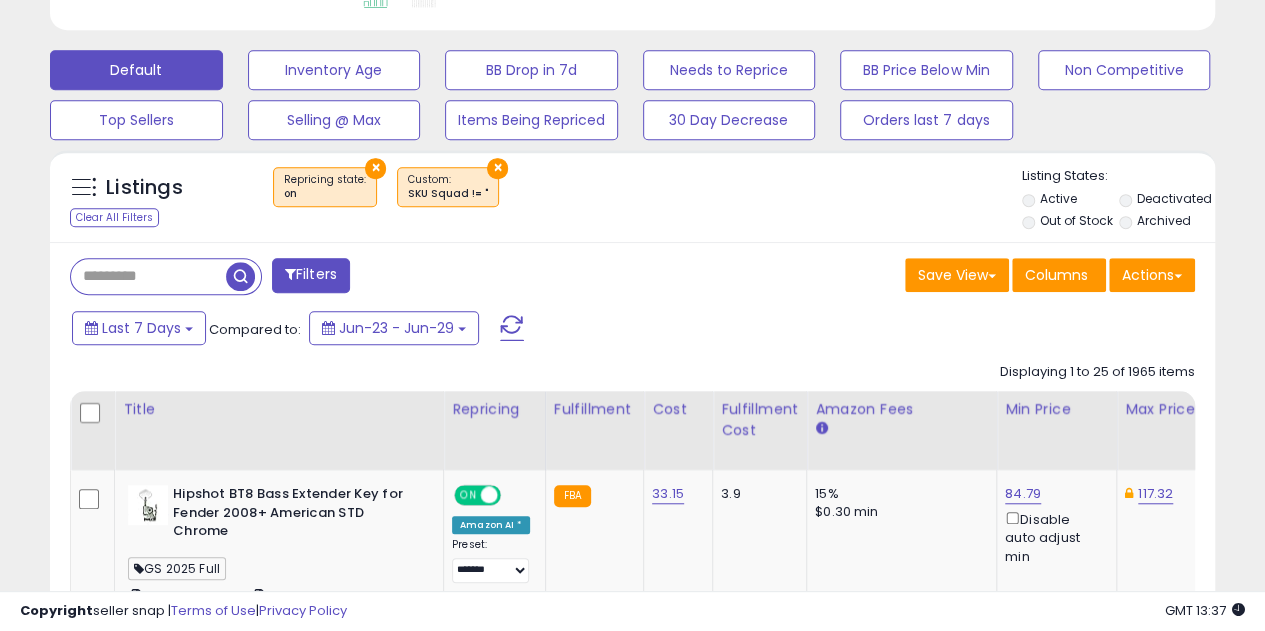 click on "Listings
Clear All Filters
×
Repricing state :
on
× Active" at bounding box center [632, 196] 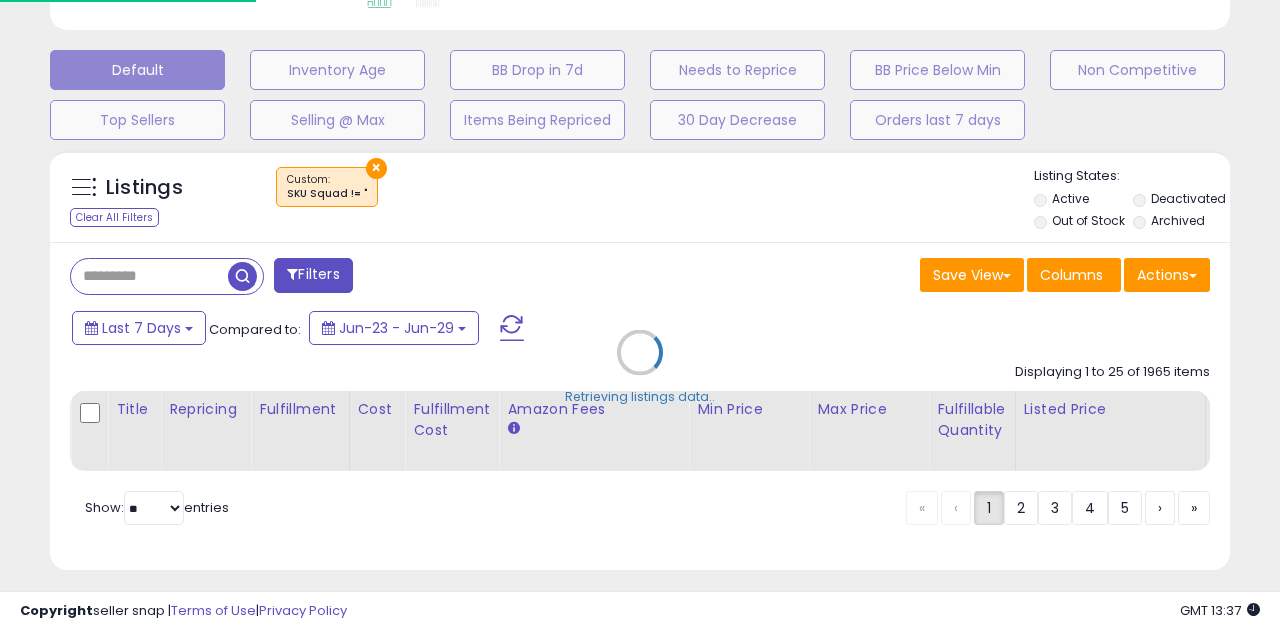 scroll, scrollTop: 999590, scrollLeft: 999317, axis: both 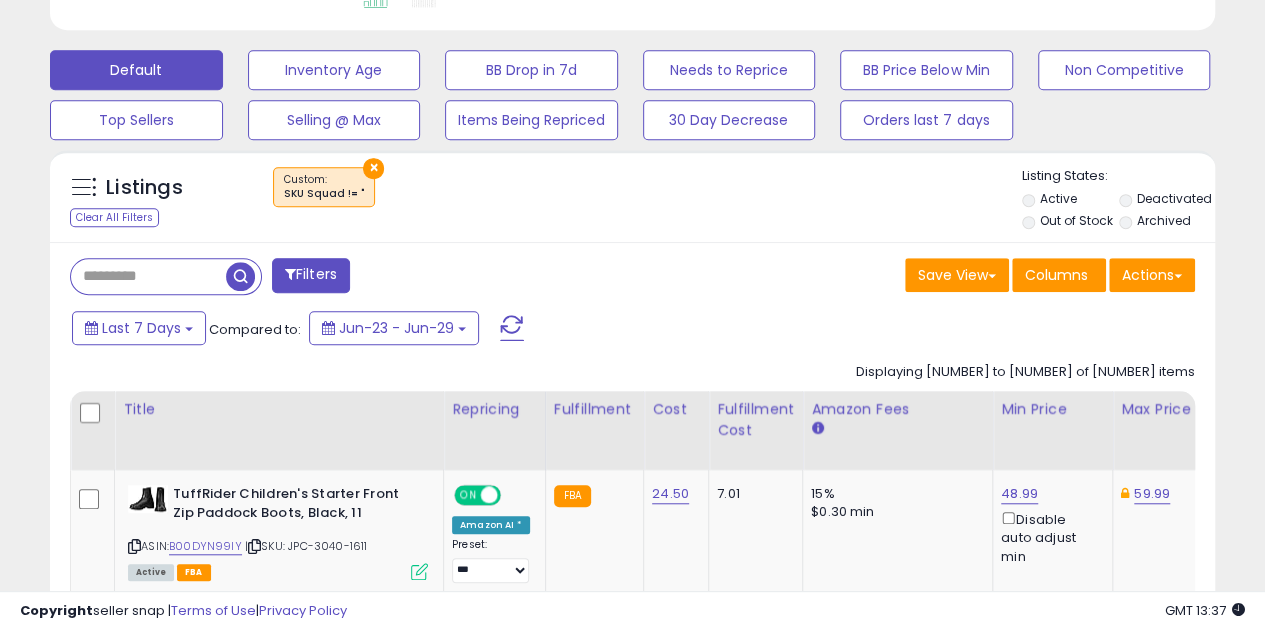 click on "Filters" at bounding box center [311, 275] 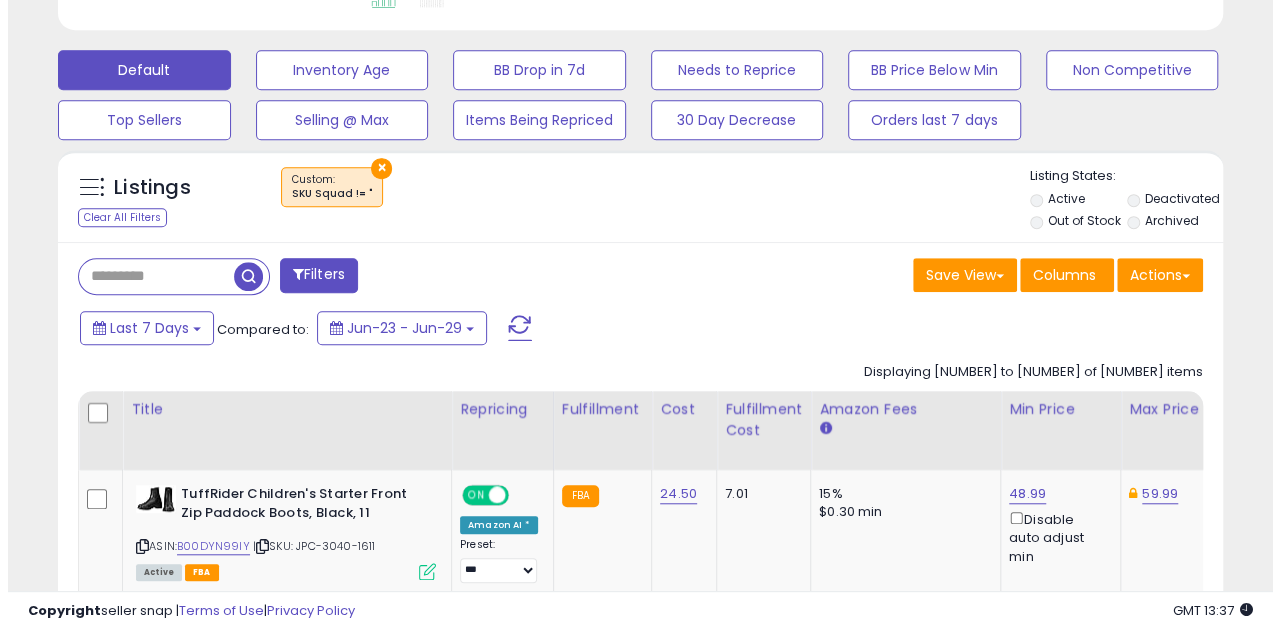 scroll, scrollTop: 298, scrollLeft: 0, axis: vertical 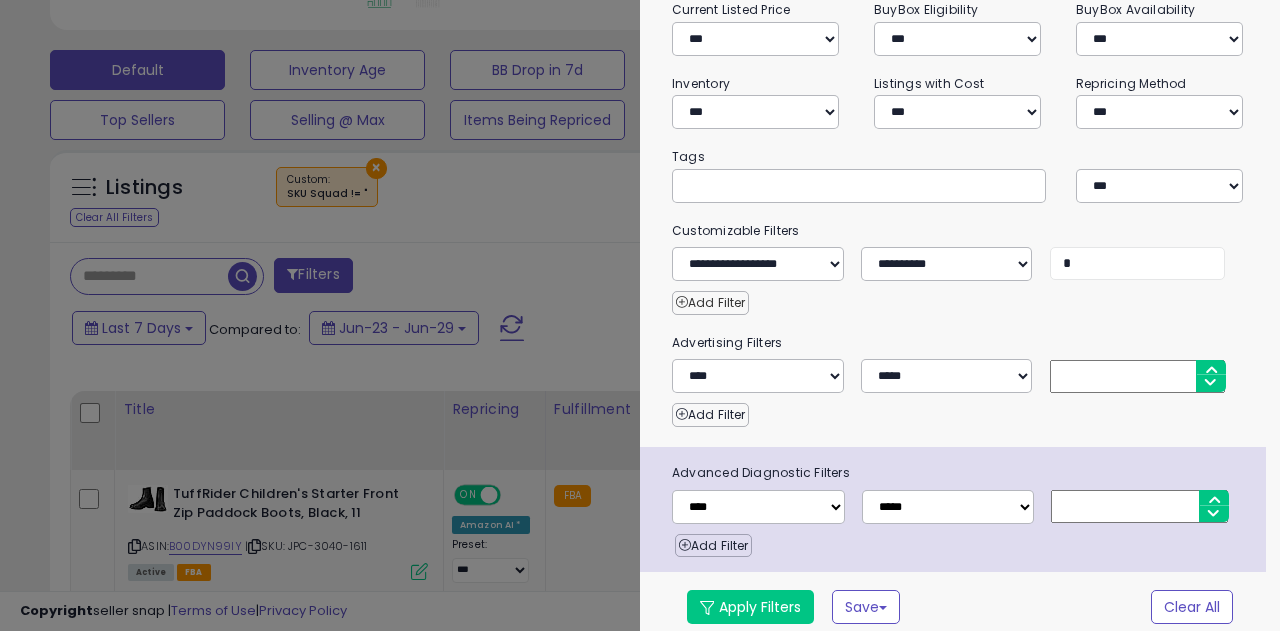 click on "Add Filter" at bounding box center [710, 303] 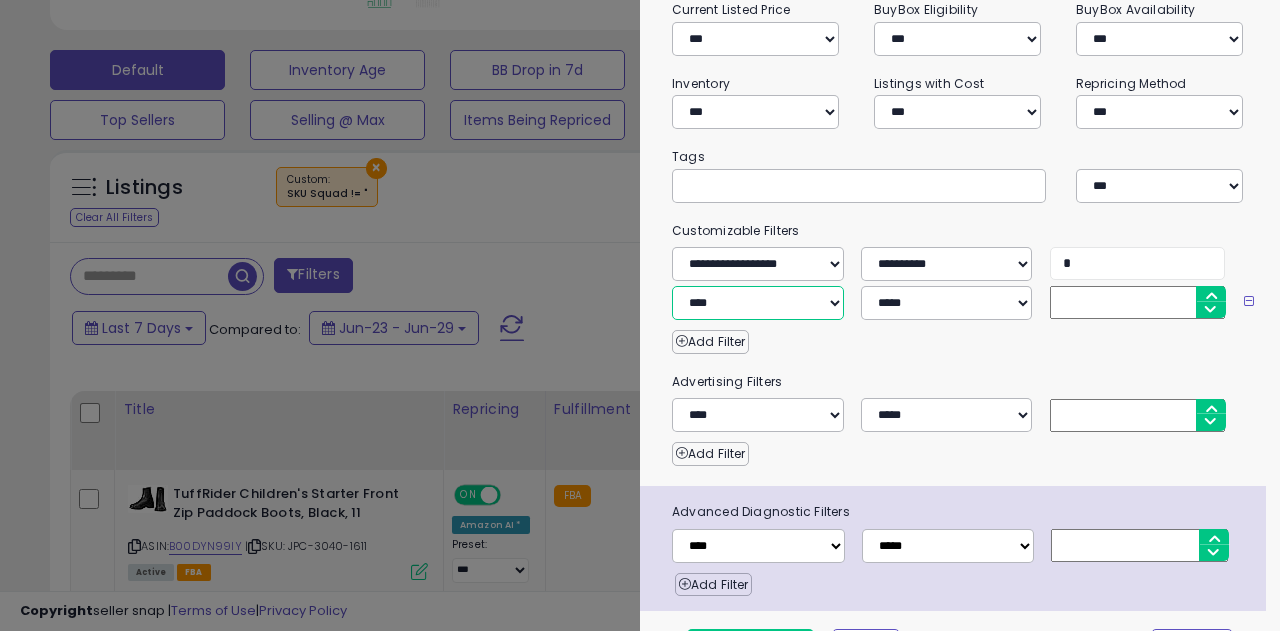 click on "**********" at bounding box center (758, 264) 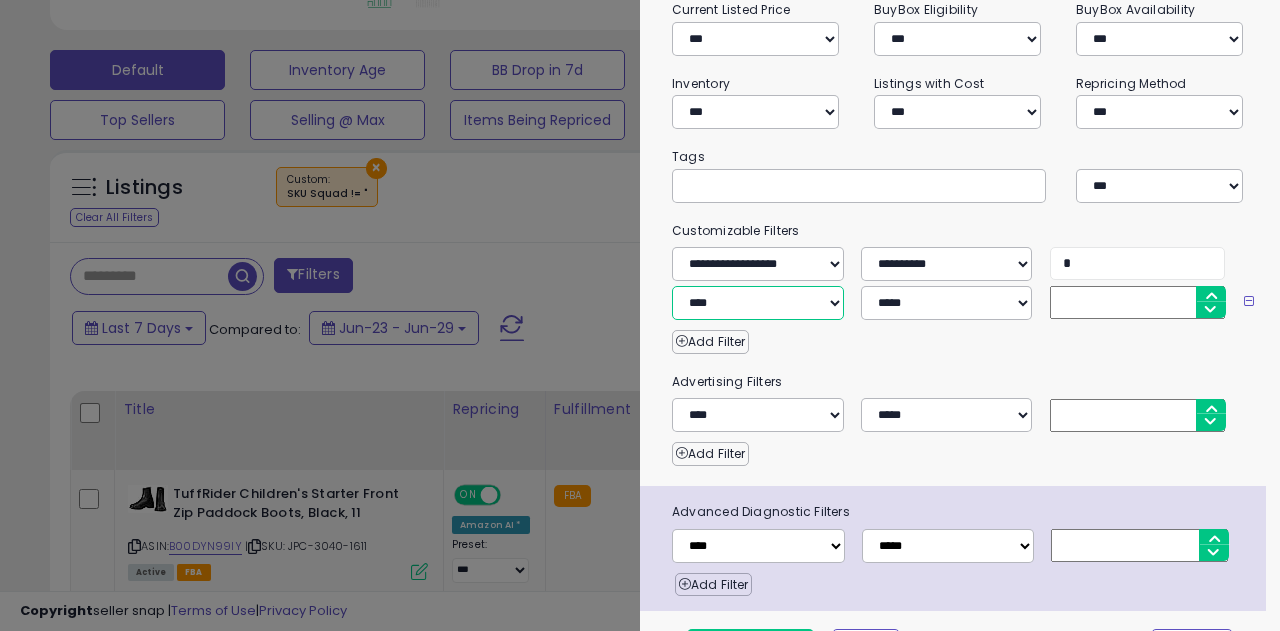 select on "**********" 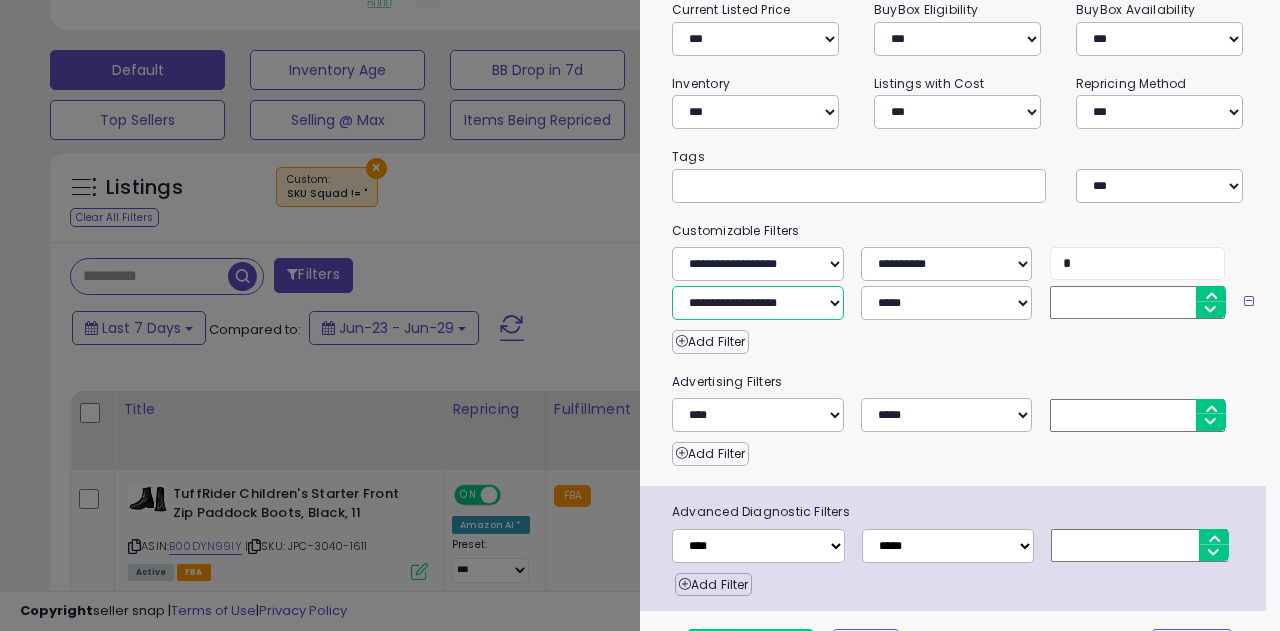 click on "**********" at bounding box center [758, 264] 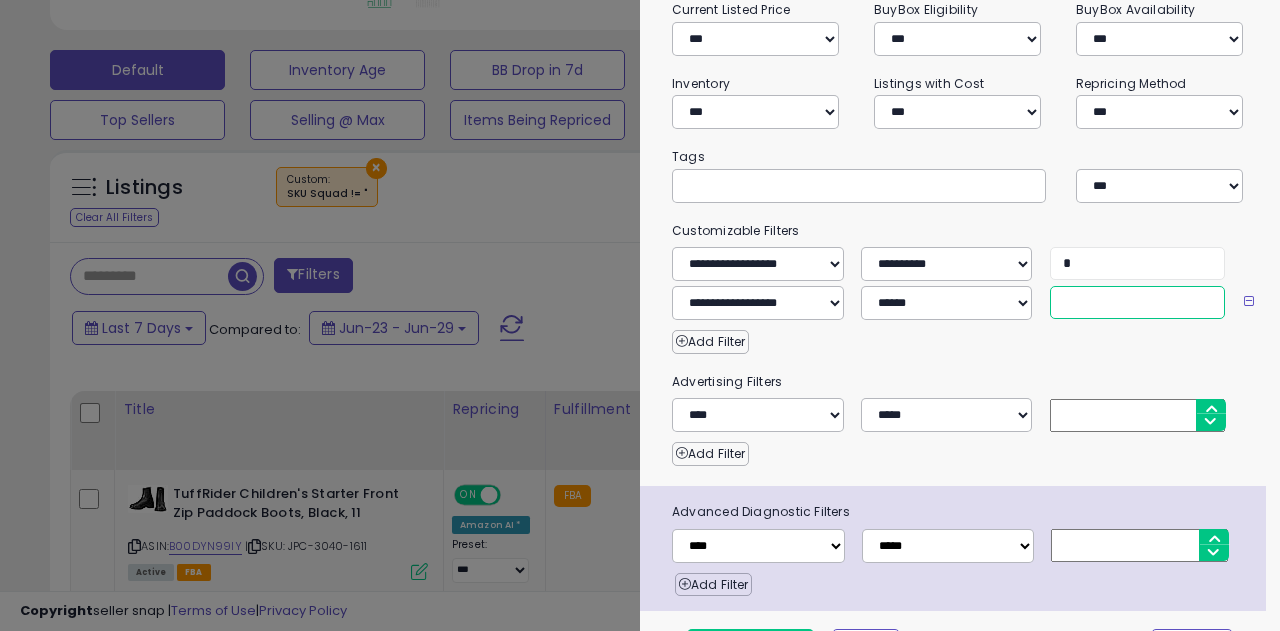 click at bounding box center (1138, 263) 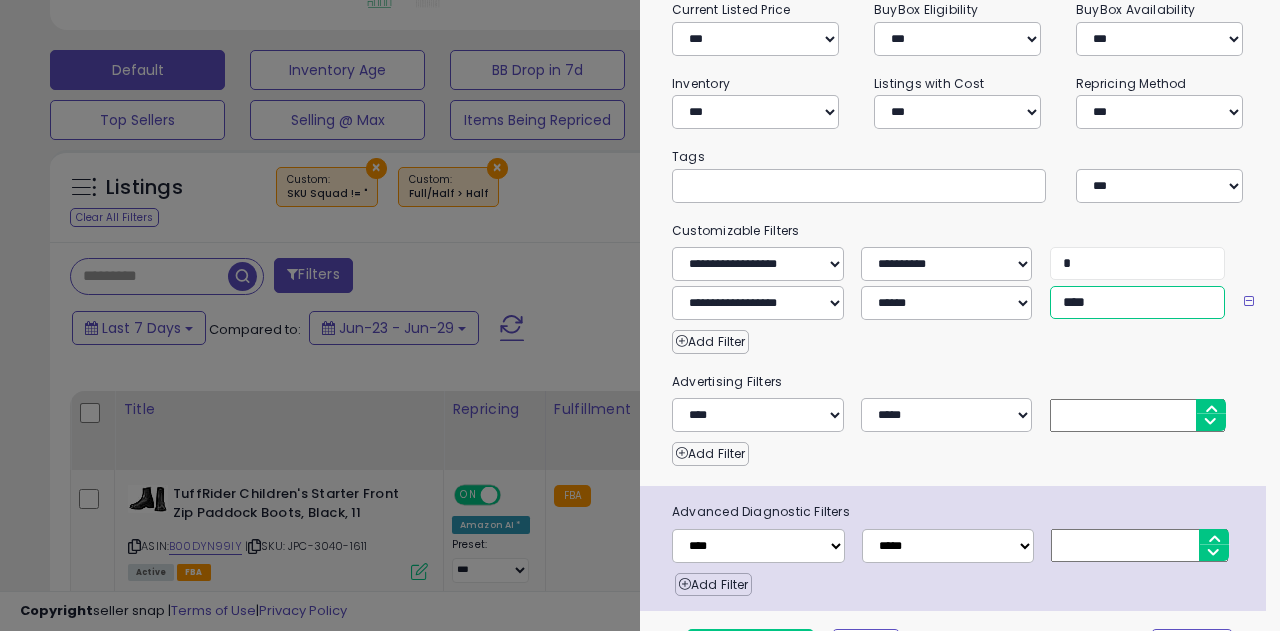 type on "****" 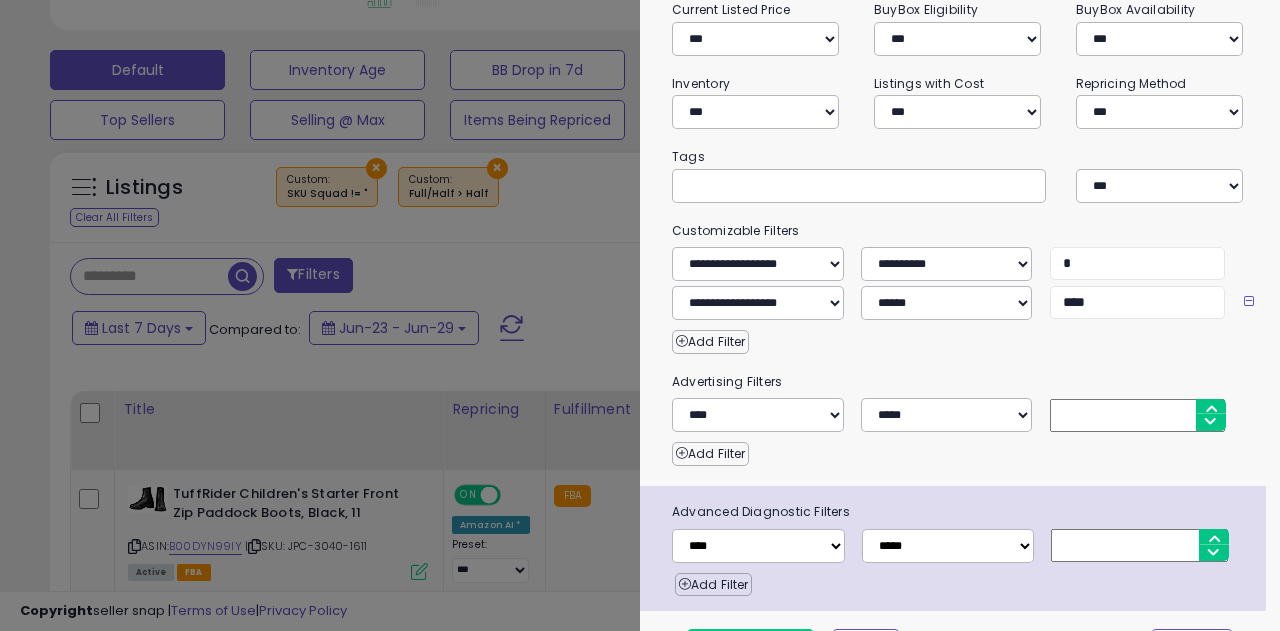 click on "Advertising Filters" at bounding box center (960, 382) 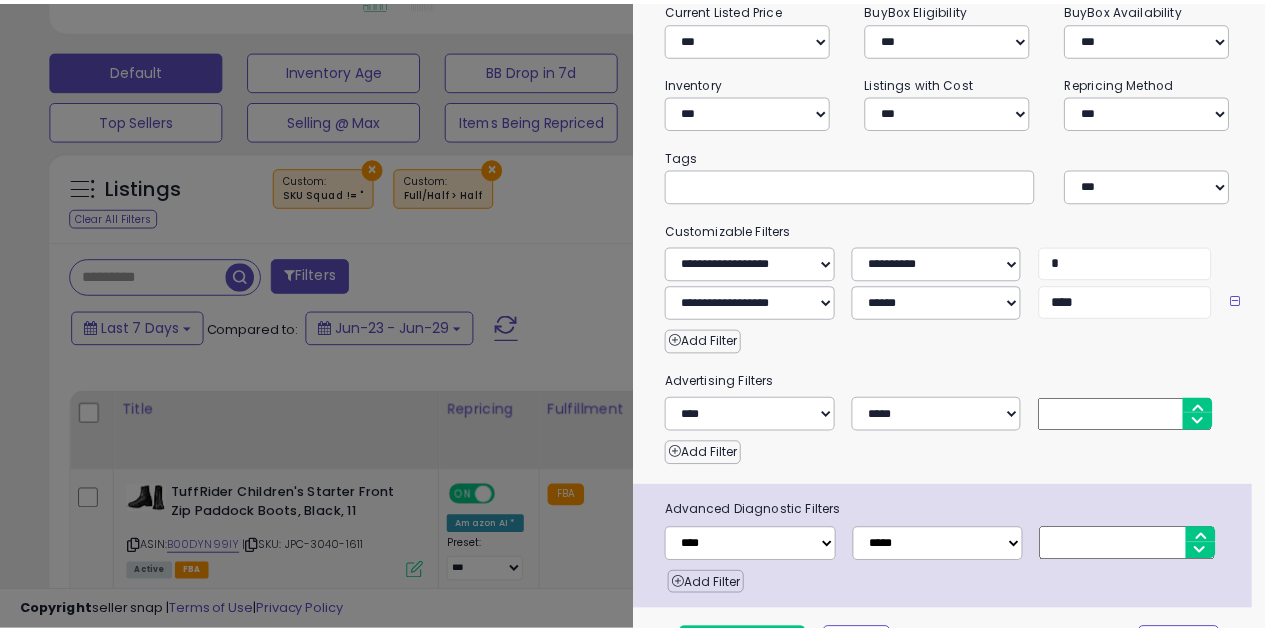 scroll, scrollTop: 339, scrollLeft: 0, axis: vertical 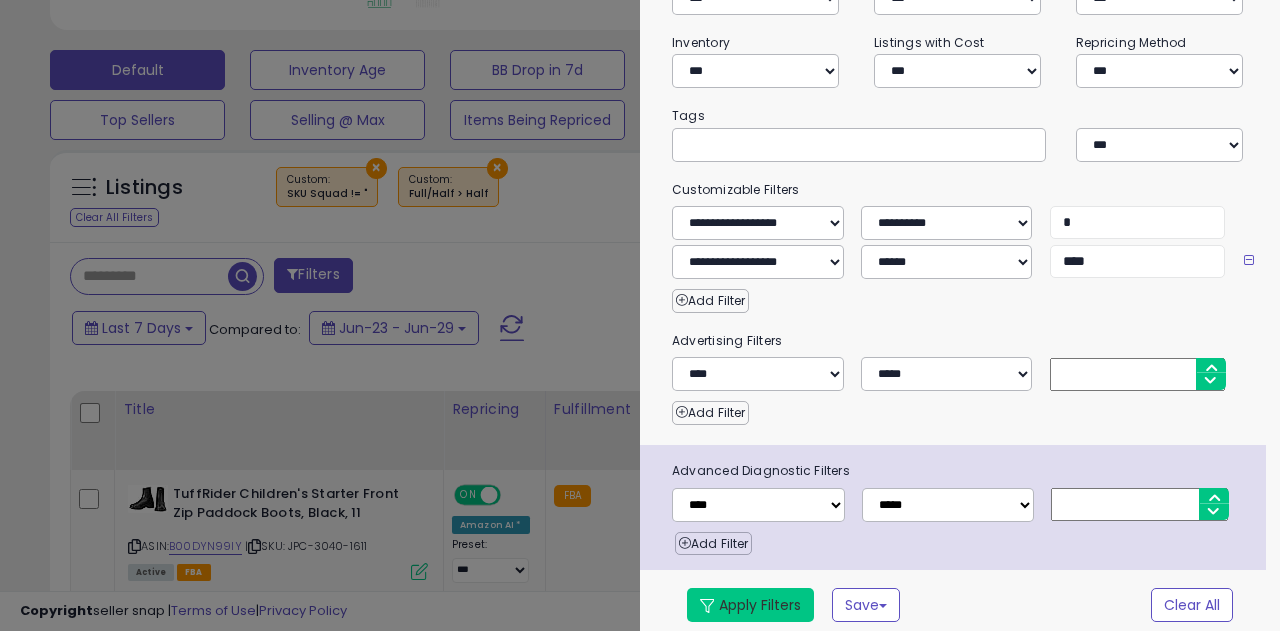 click on "Apply Filters" at bounding box center [750, 605] 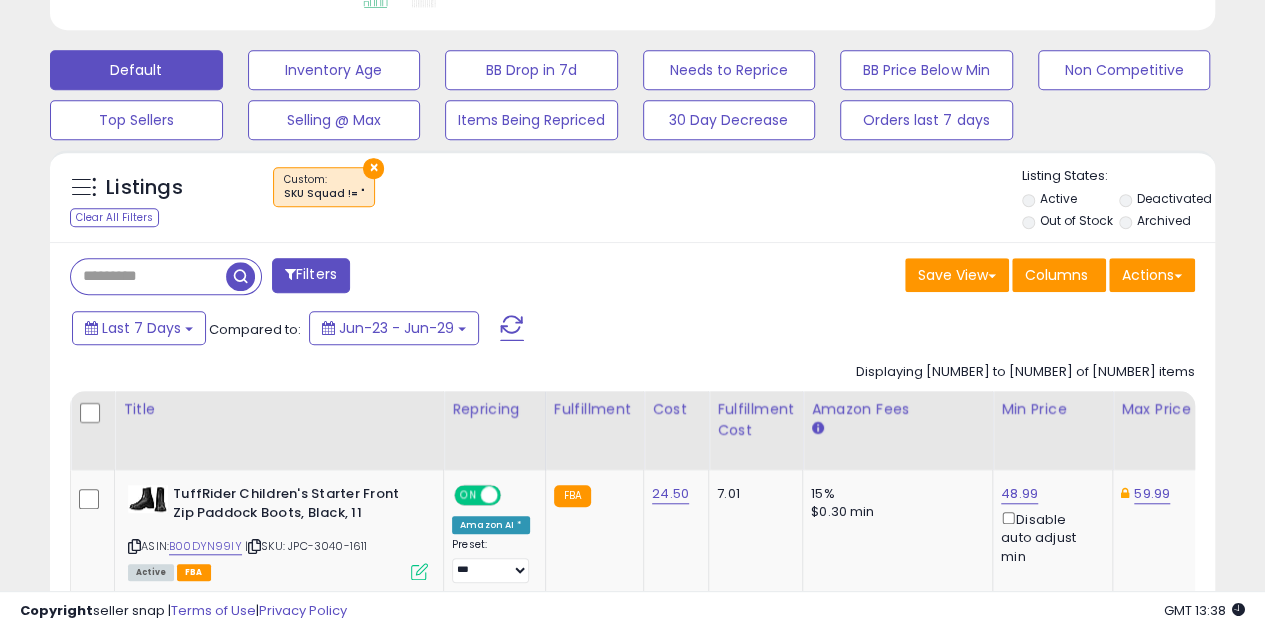 scroll, scrollTop: 410, scrollLeft: 674, axis: both 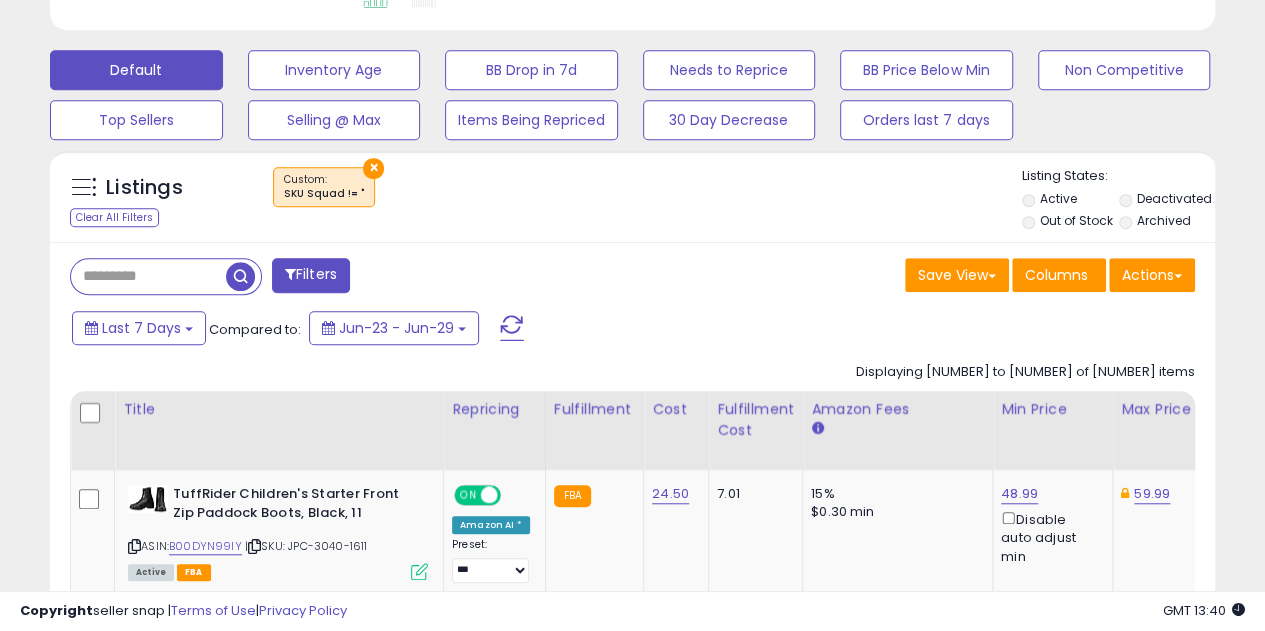 click on "Filters" at bounding box center (311, 275) 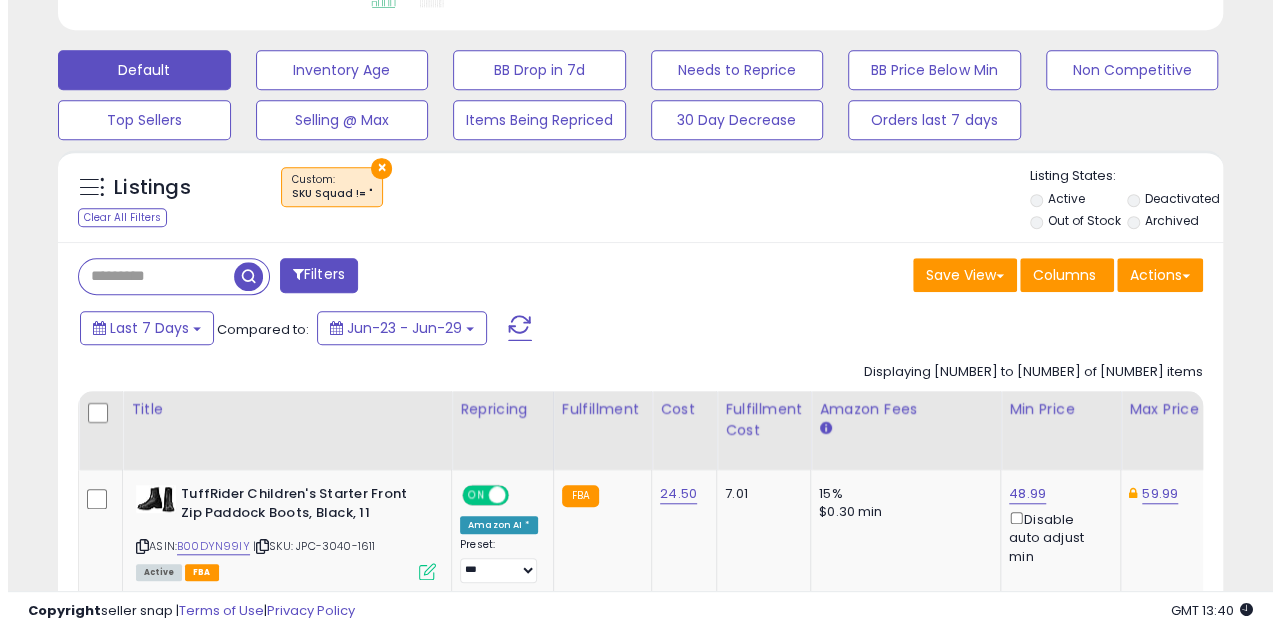 scroll, scrollTop: 298, scrollLeft: 0, axis: vertical 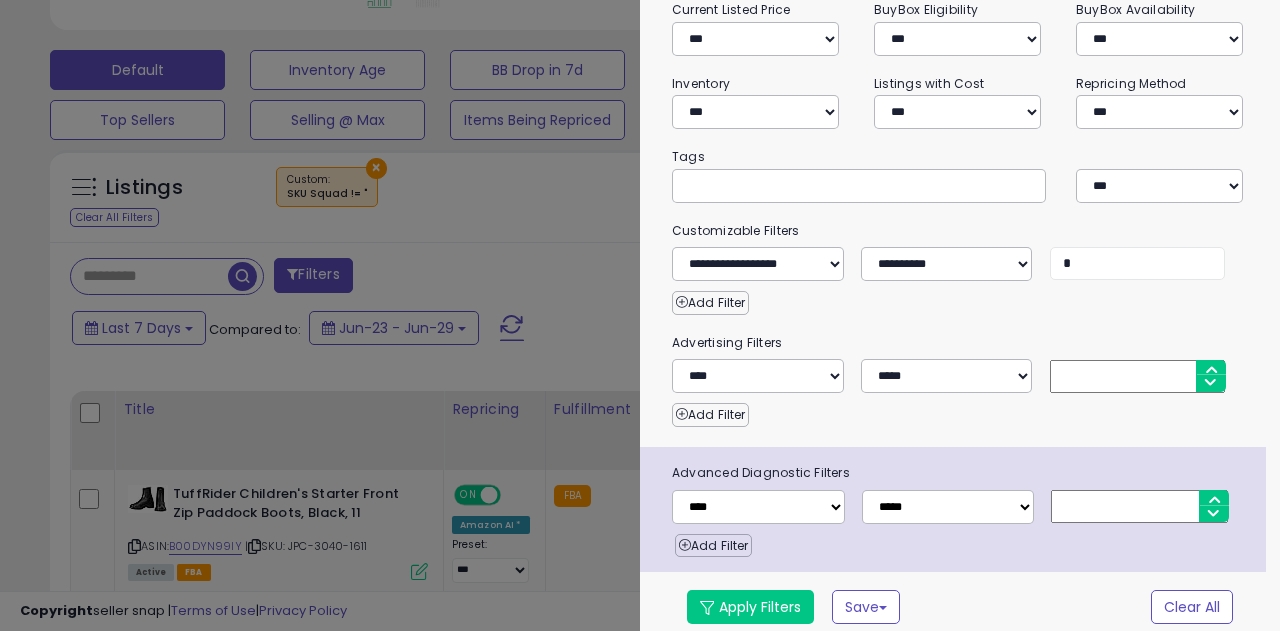click at bounding box center (640, 315) 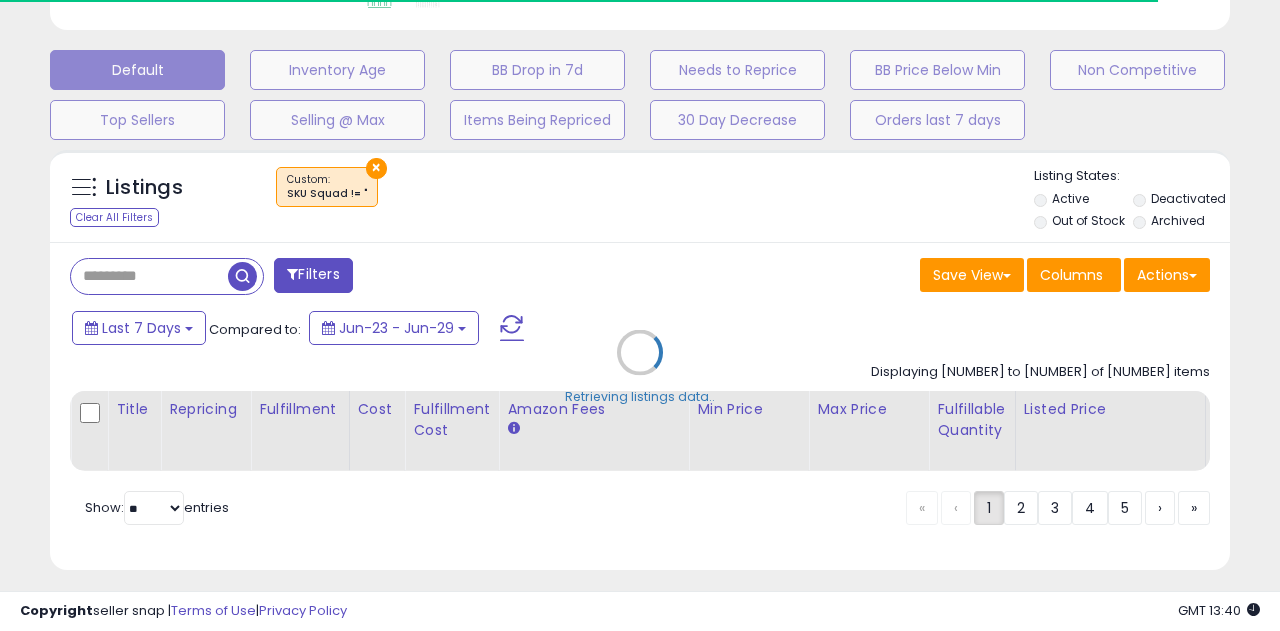 click on "Retrieving listings data.." at bounding box center (640, 367) 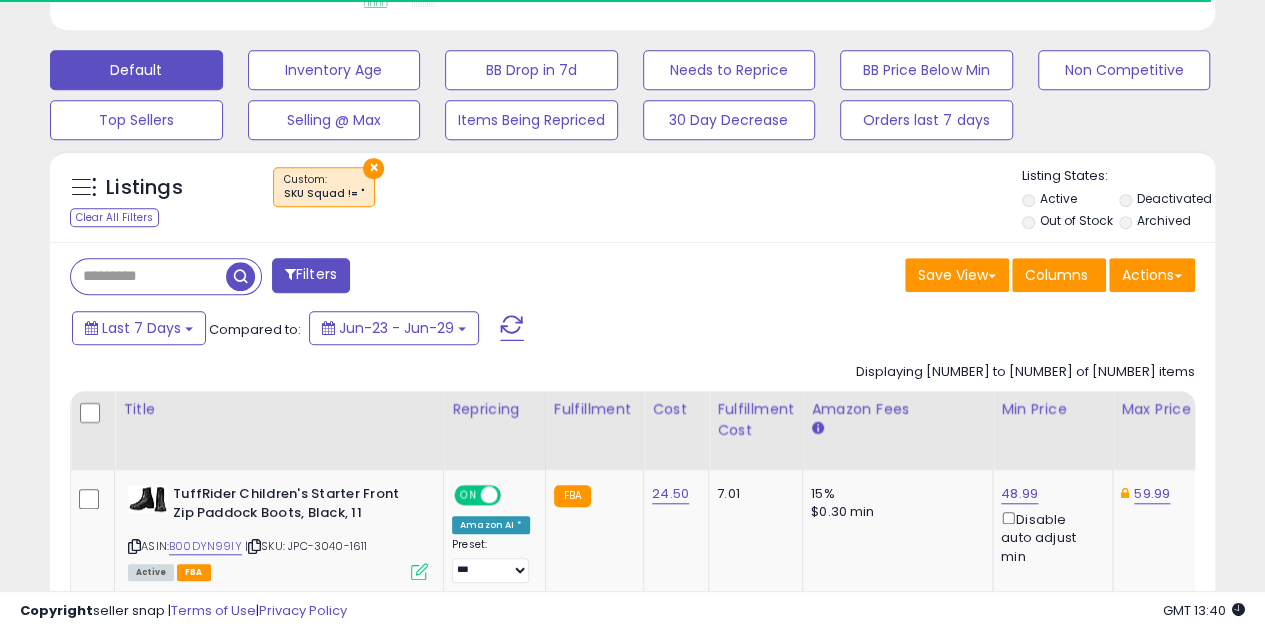 scroll, scrollTop: 410, scrollLeft: 674, axis: both 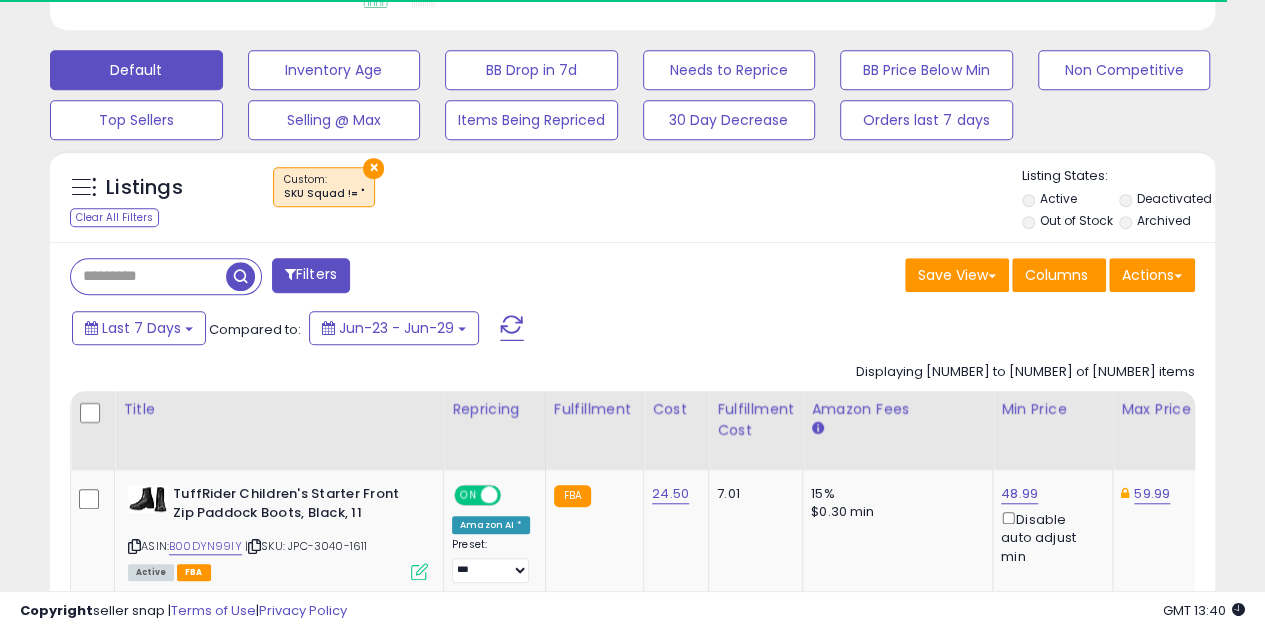 click on "Filters" at bounding box center (311, 275) 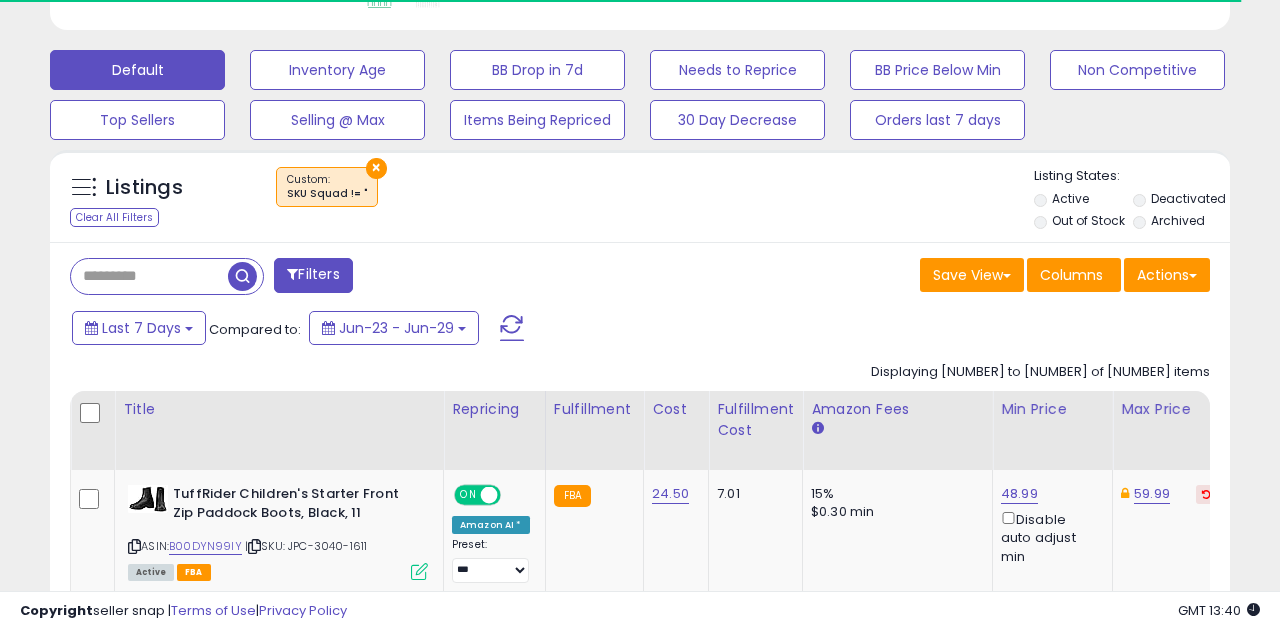 scroll, scrollTop: 298, scrollLeft: 0, axis: vertical 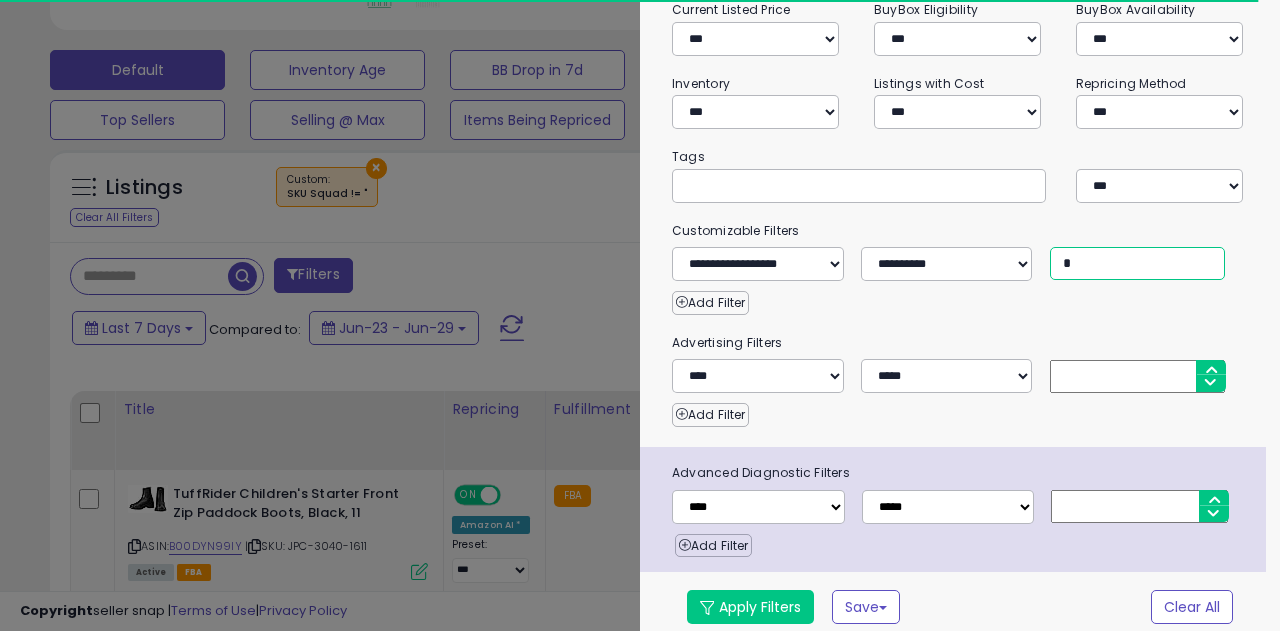 click on "*" at bounding box center [1138, 263] 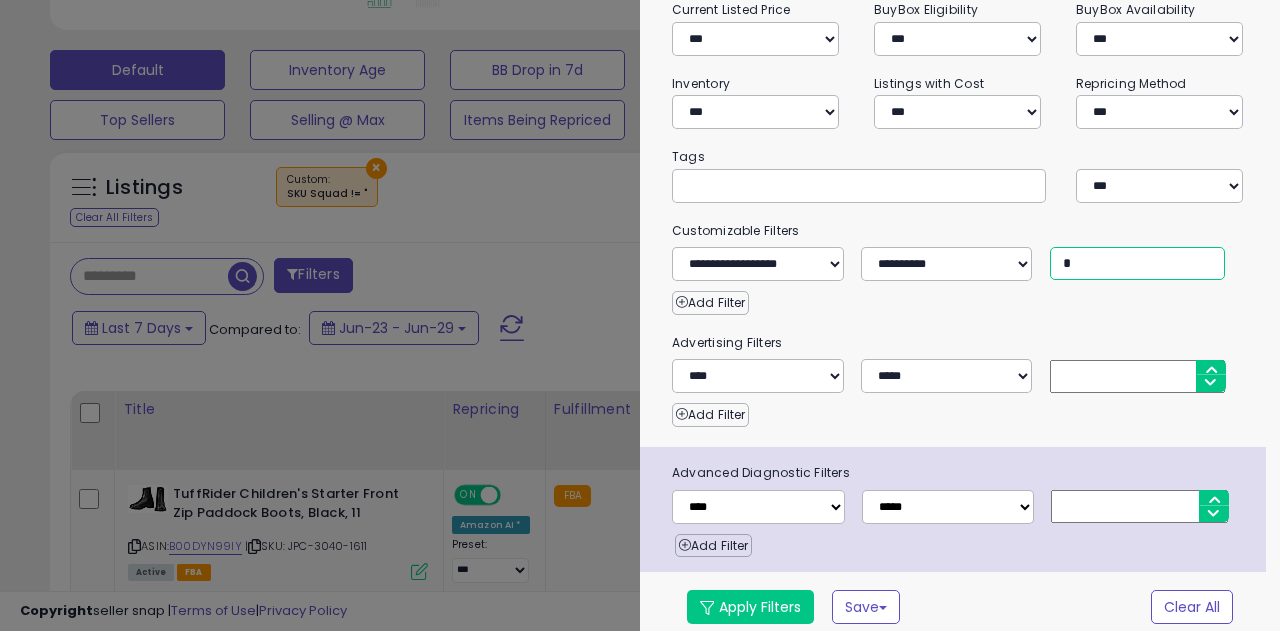 scroll, scrollTop: 999590, scrollLeft: 999317, axis: both 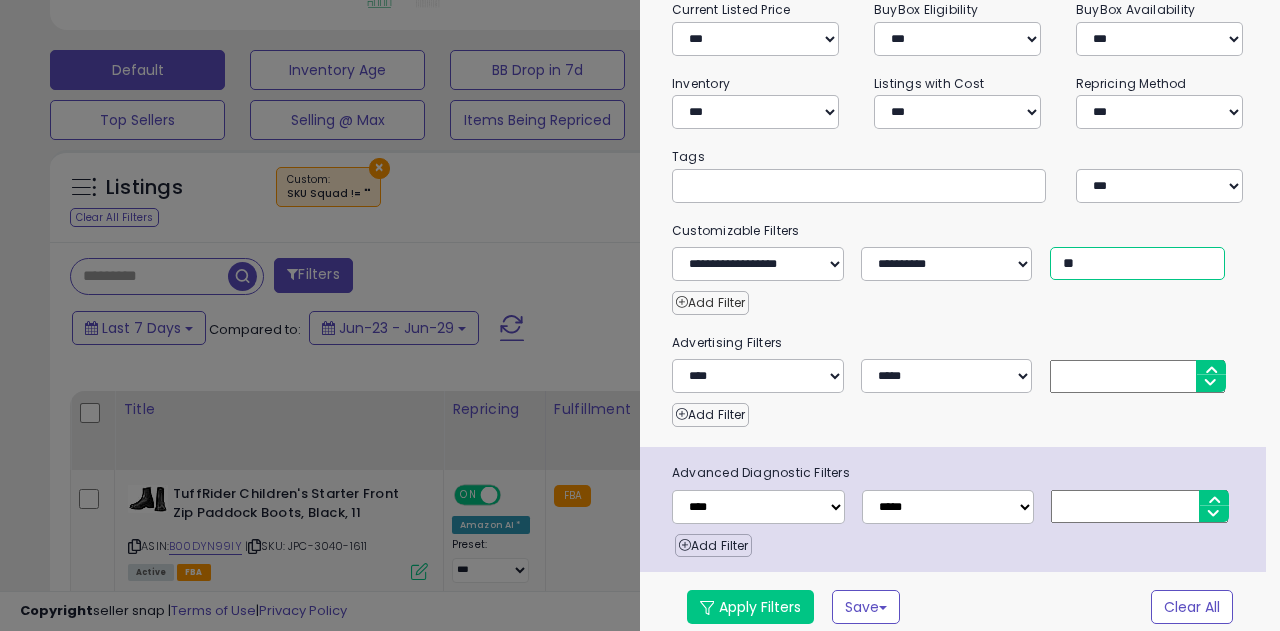 type on "**" 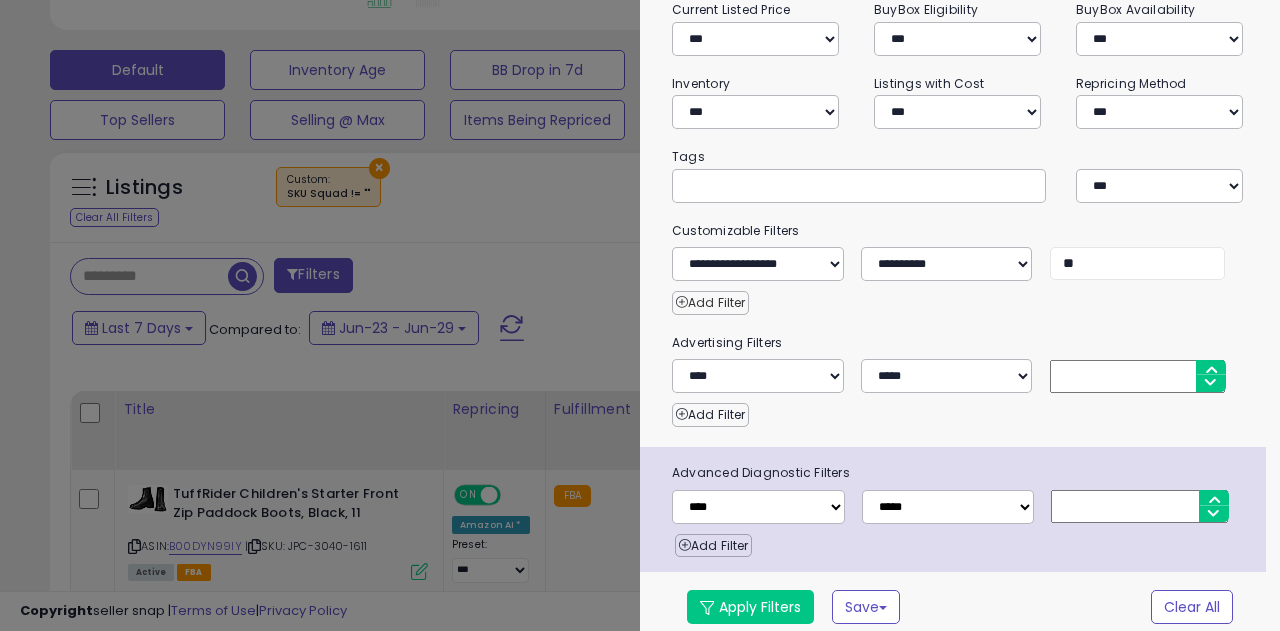 click on "Add Filter" at bounding box center [710, 303] 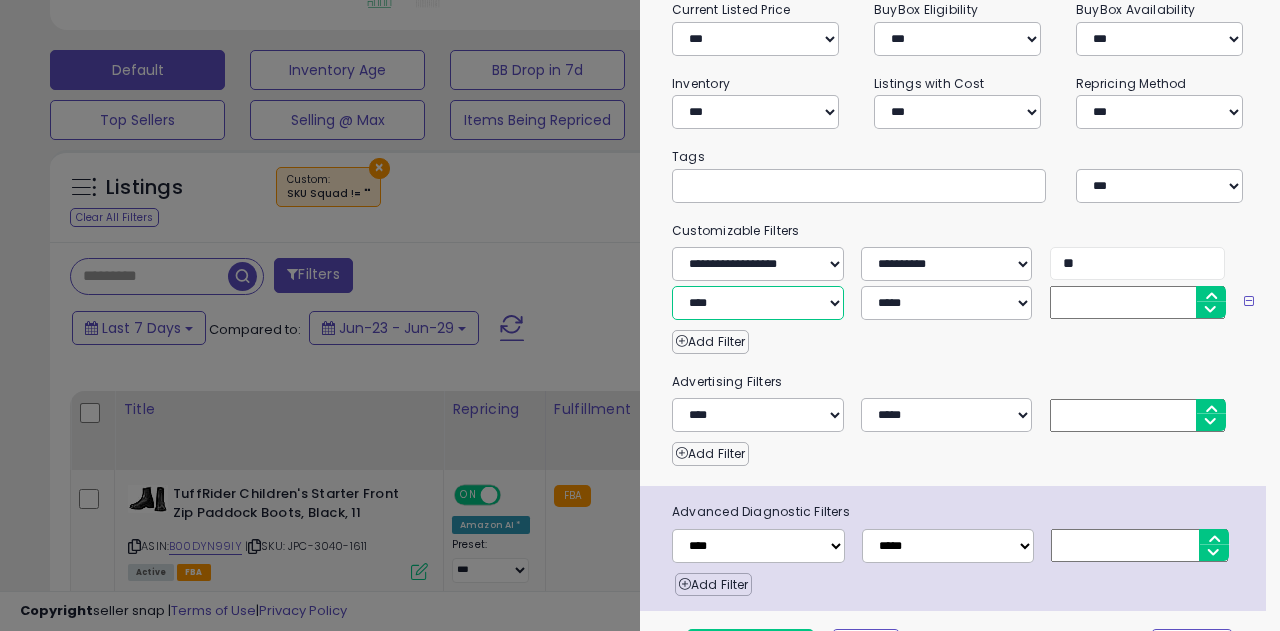 click on "**********" at bounding box center [758, 264] 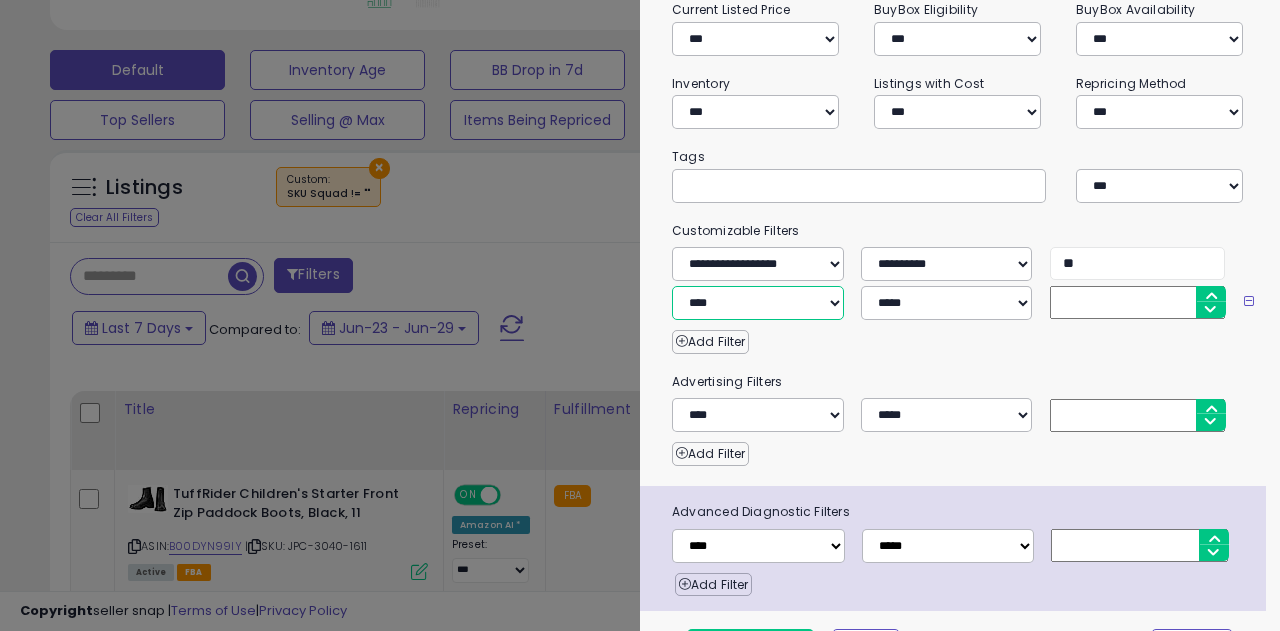 select on "**********" 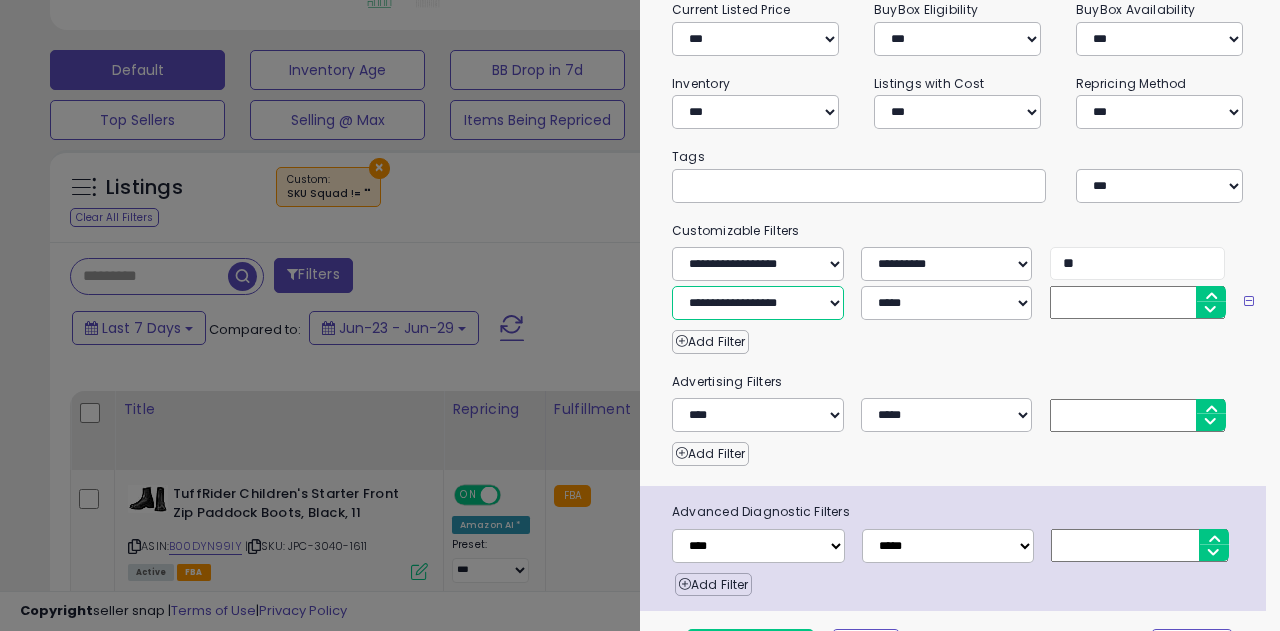 click on "**********" at bounding box center (758, 264) 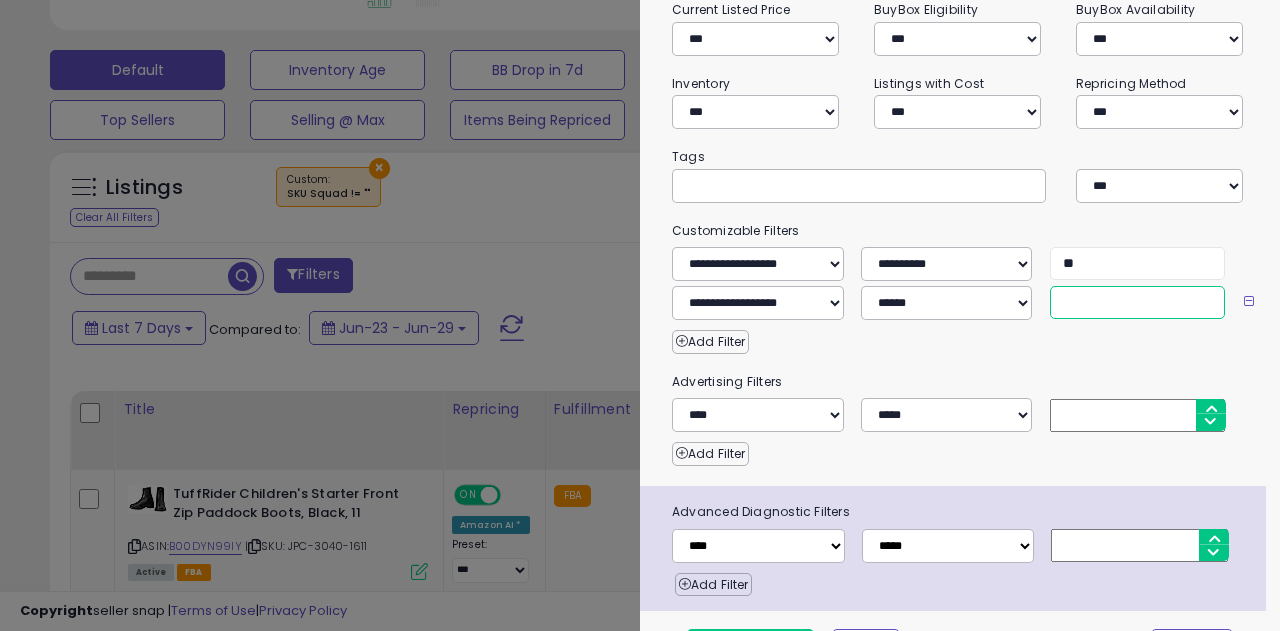 click at bounding box center [1138, 263] 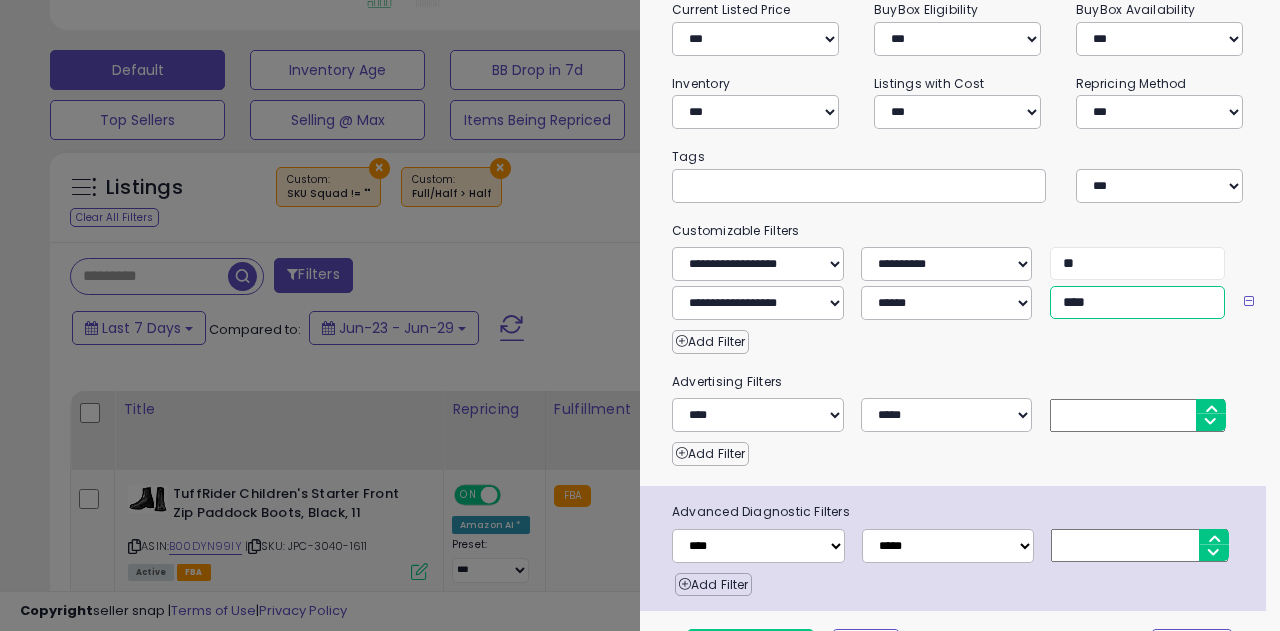 type on "****" 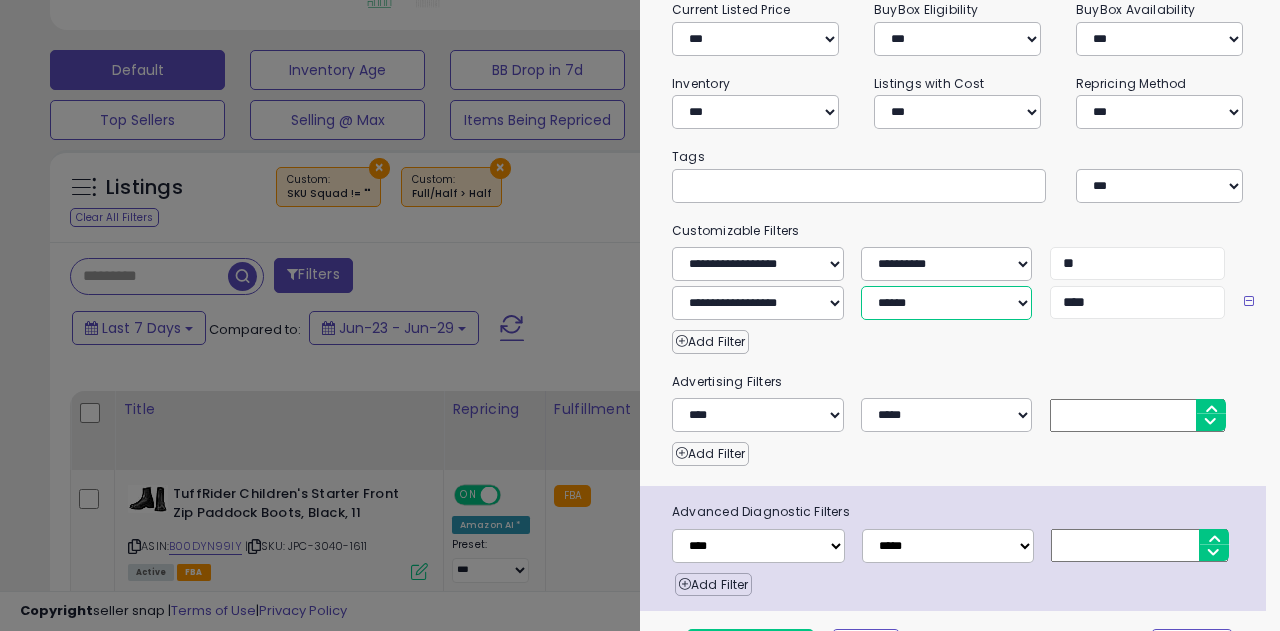 click on "**********" at bounding box center (758, 264) 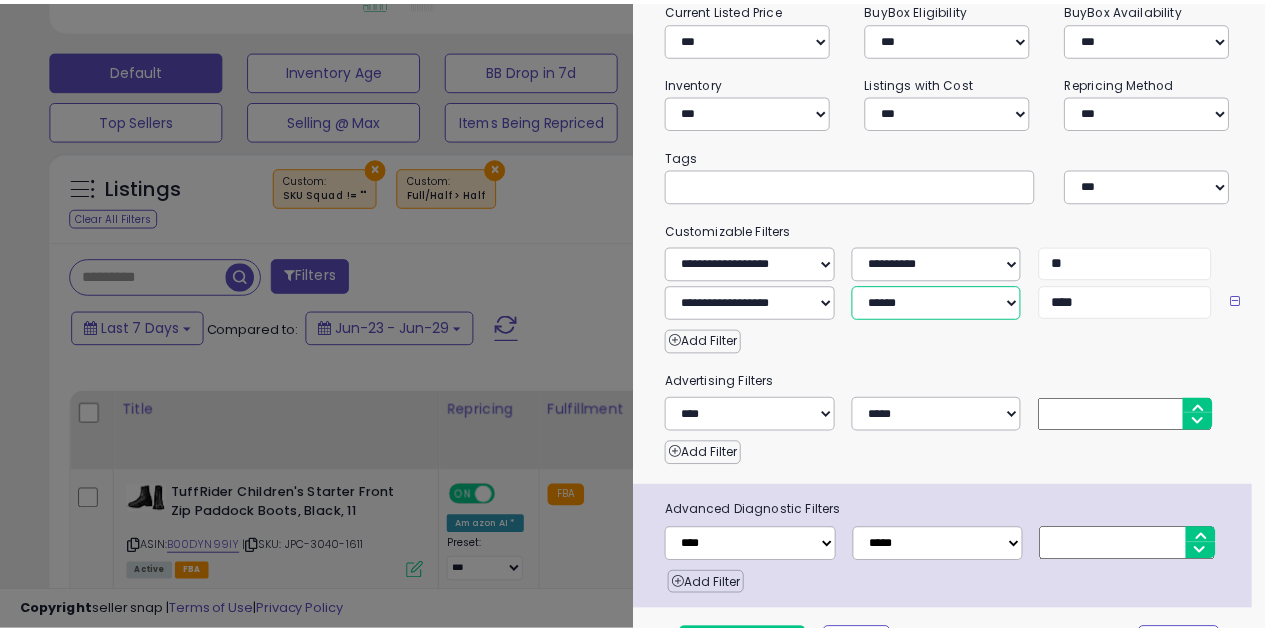 scroll, scrollTop: 339, scrollLeft: 0, axis: vertical 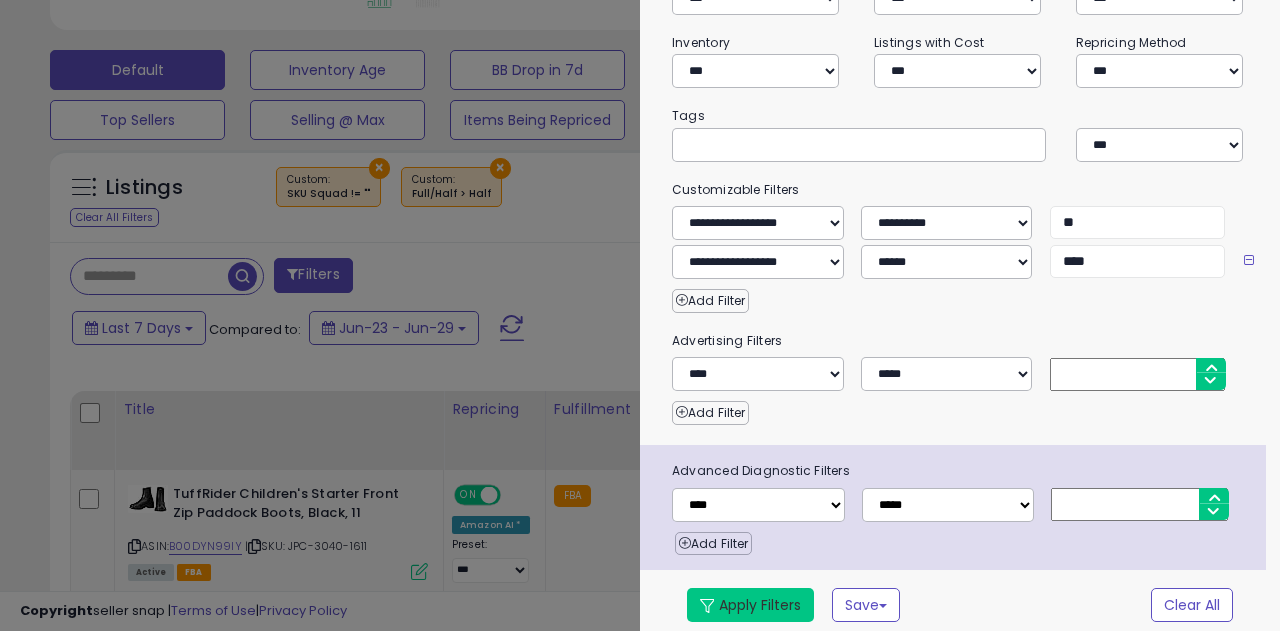 click on "Apply Filters" at bounding box center (750, 605) 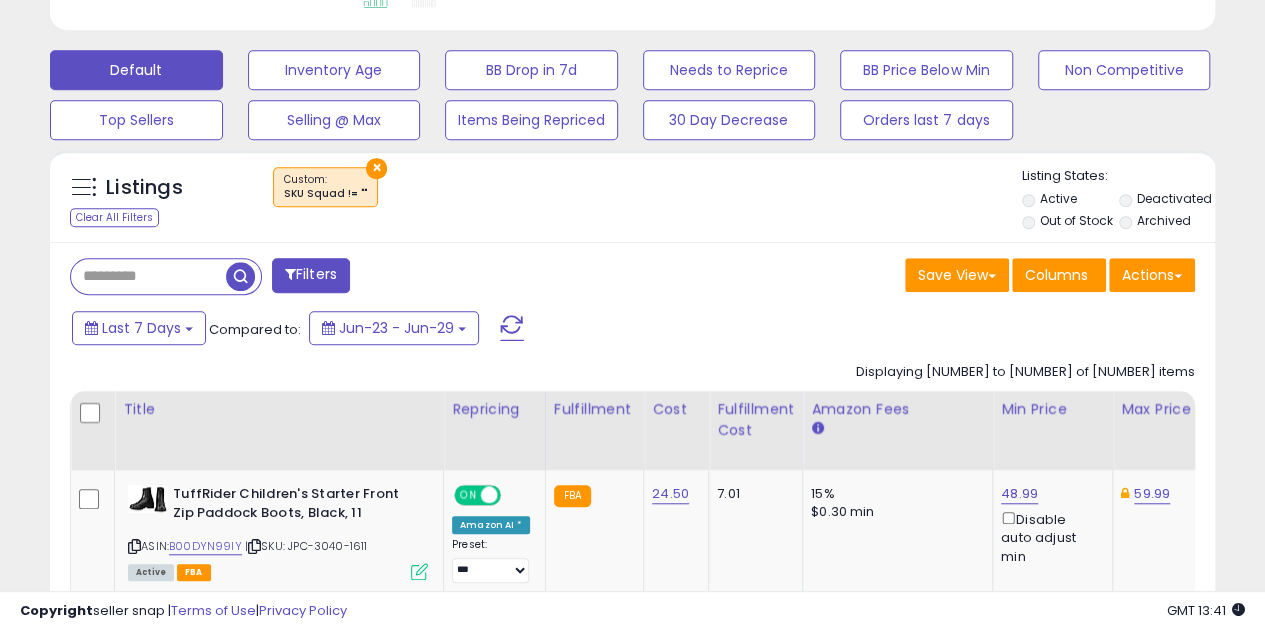 scroll, scrollTop: 410, scrollLeft: 674, axis: both 